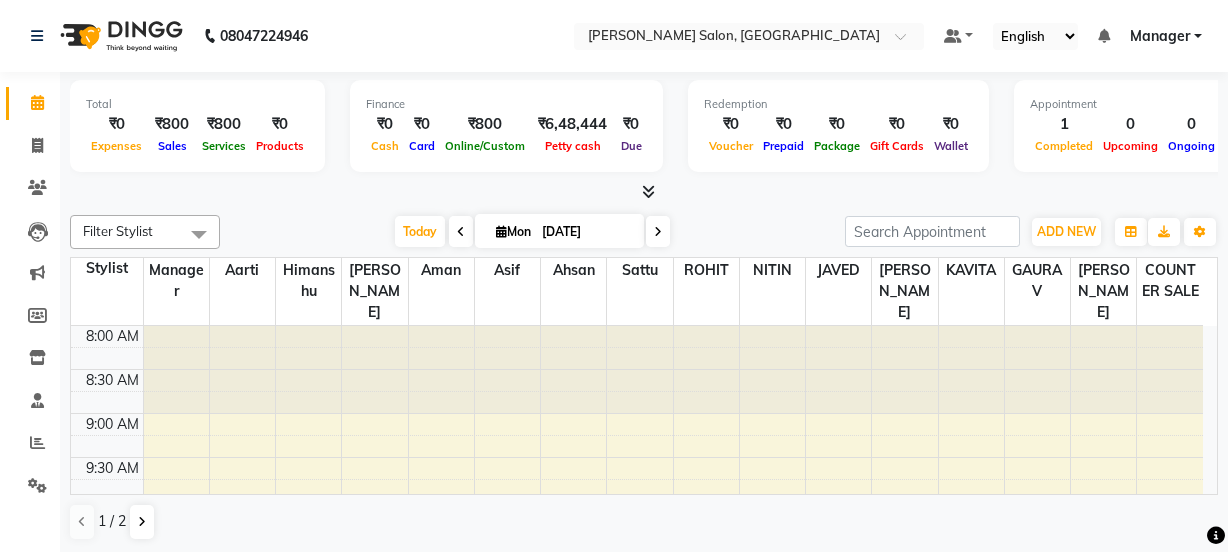 scroll, scrollTop: 0, scrollLeft: 0, axis: both 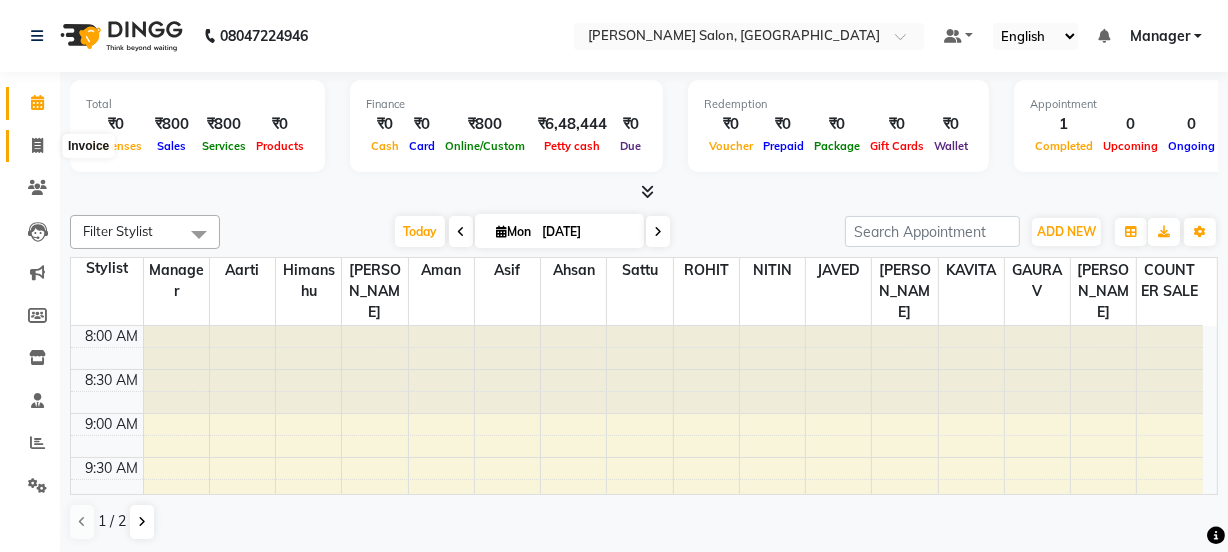 click 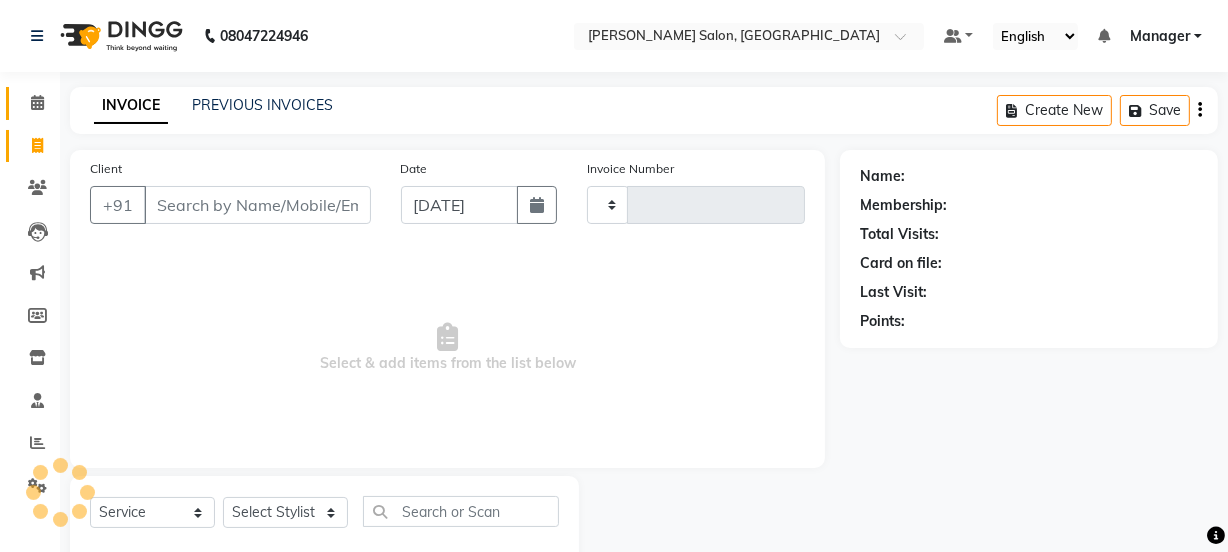 type on "1013" 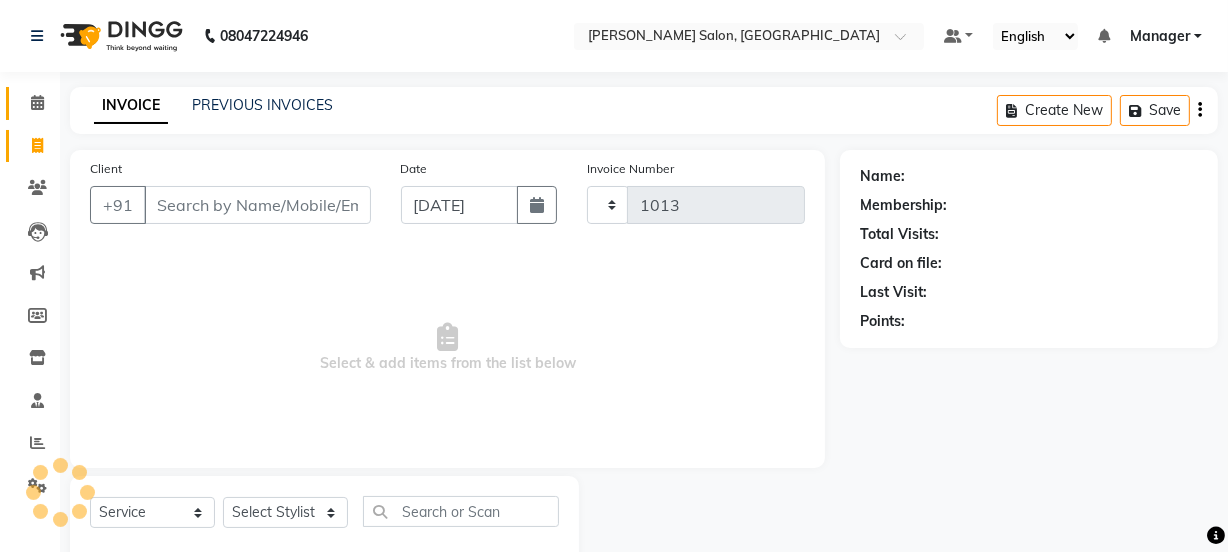 select on "7672" 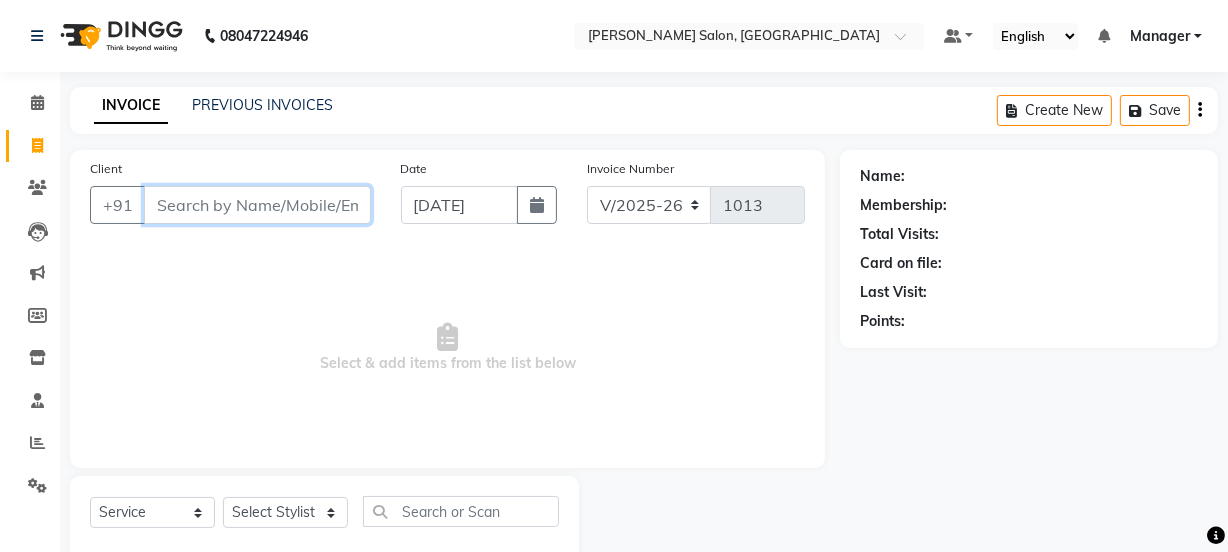 click on "Client" at bounding box center [257, 205] 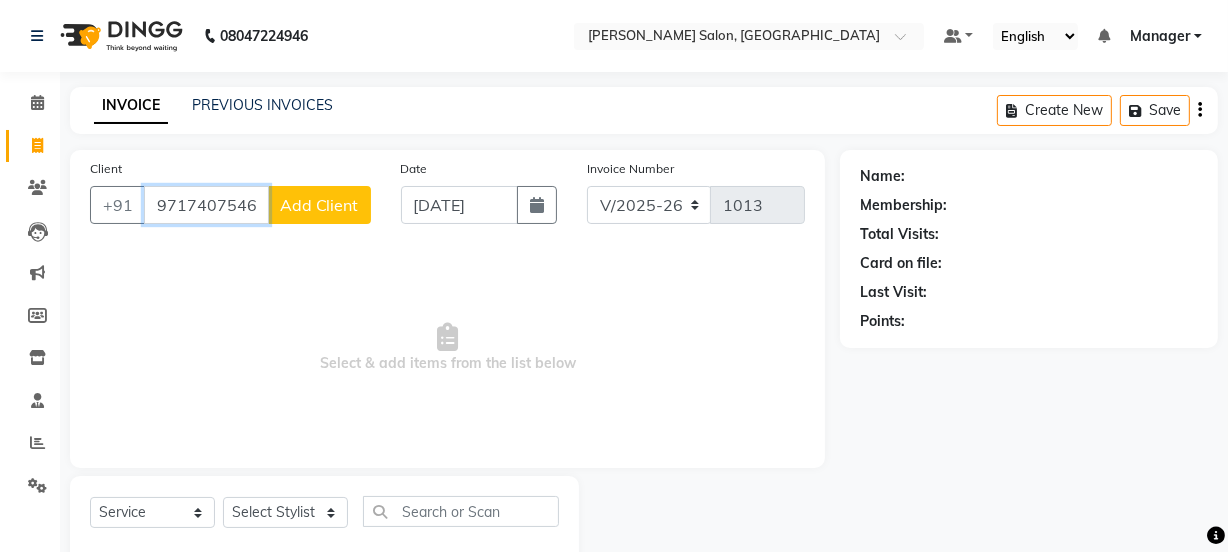type on "9717407546" 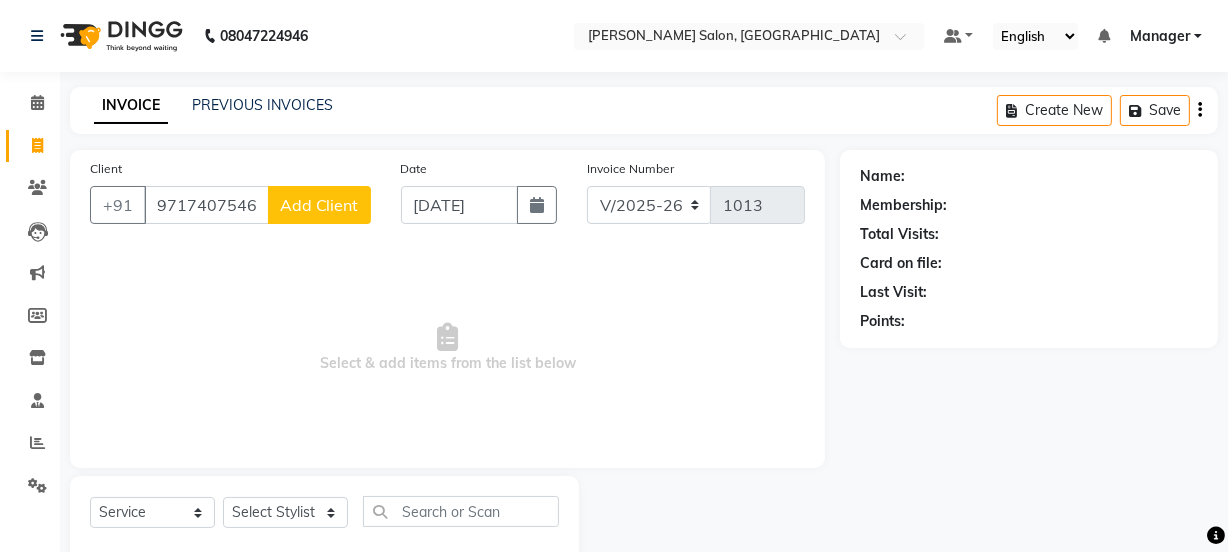 click on "Add Client" 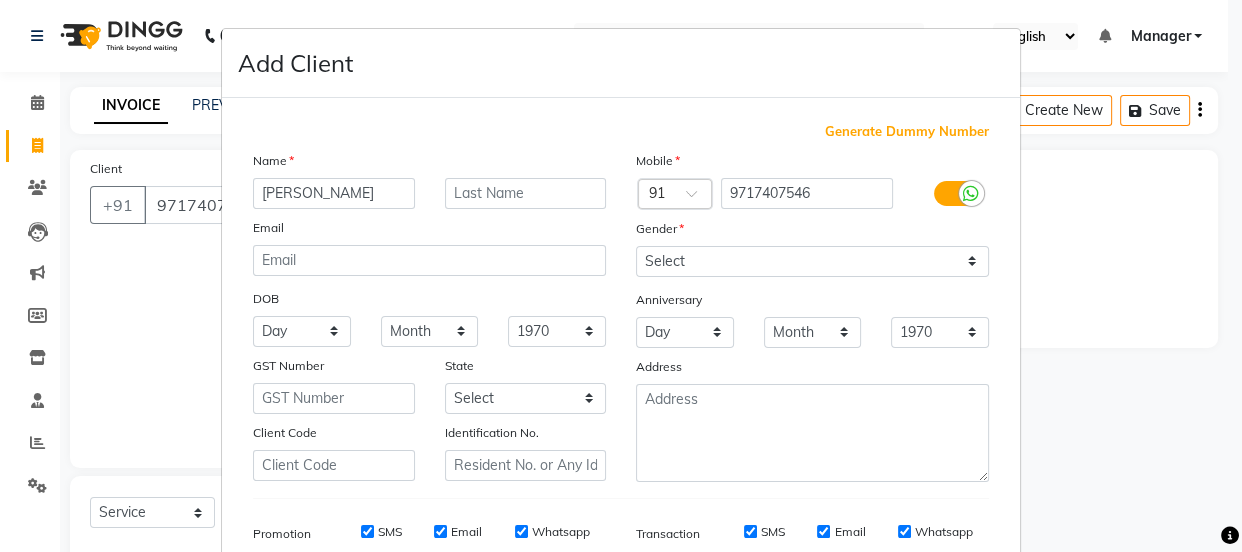 type on "[PERSON_NAME]" 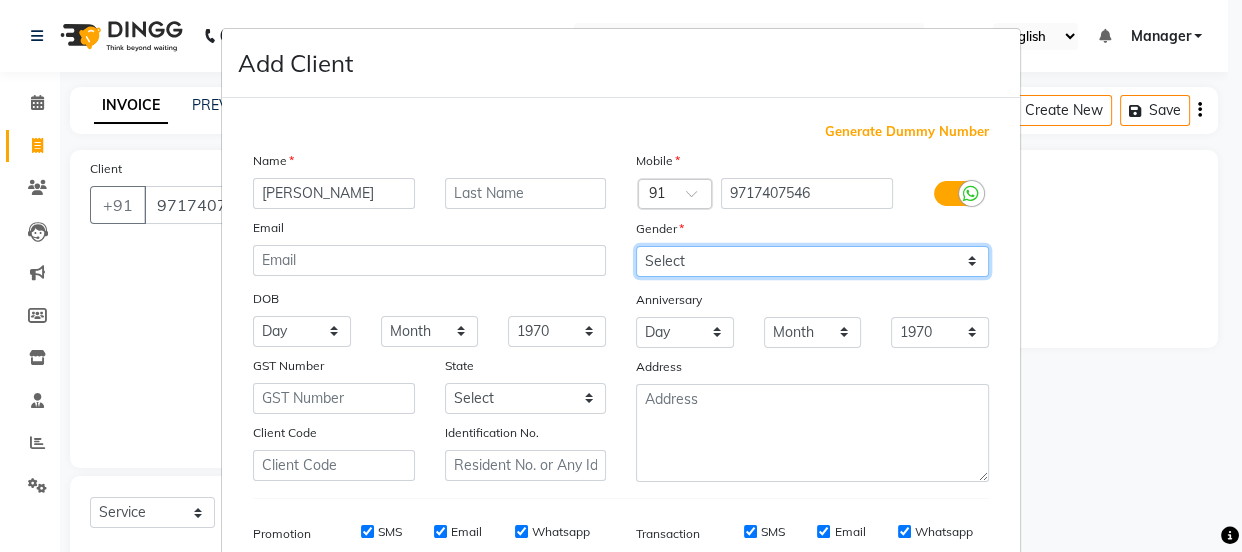 click on "Select [DEMOGRAPHIC_DATA] [DEMOGRAPHIC_DATA] Other Prefer Not To Say" at bounding box center [812, 261] 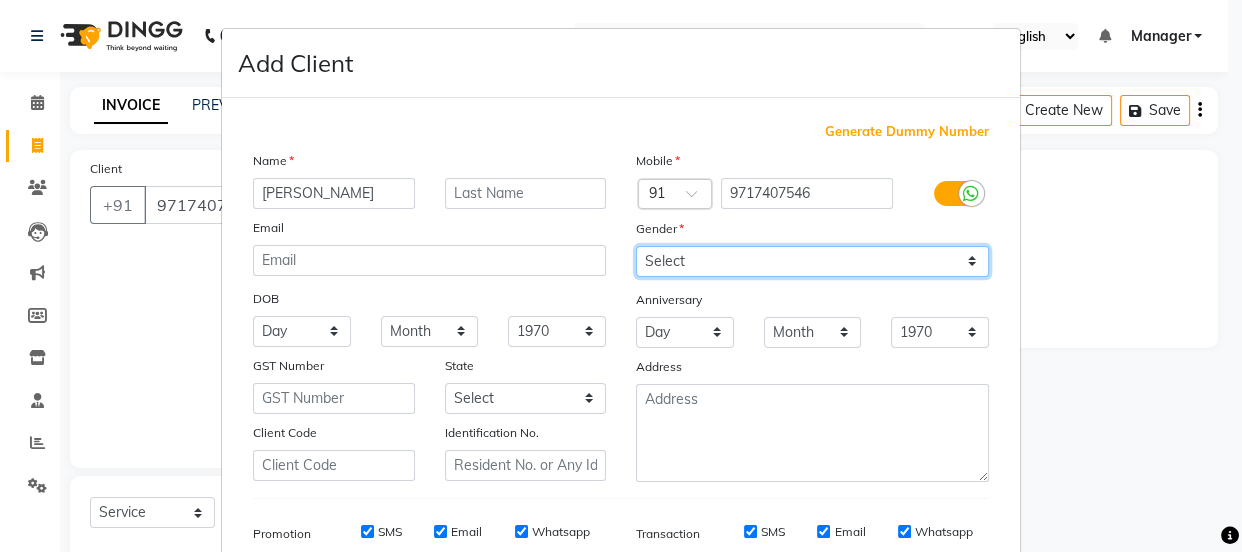 select on "[DEMOGRAPHIC_DATA]" 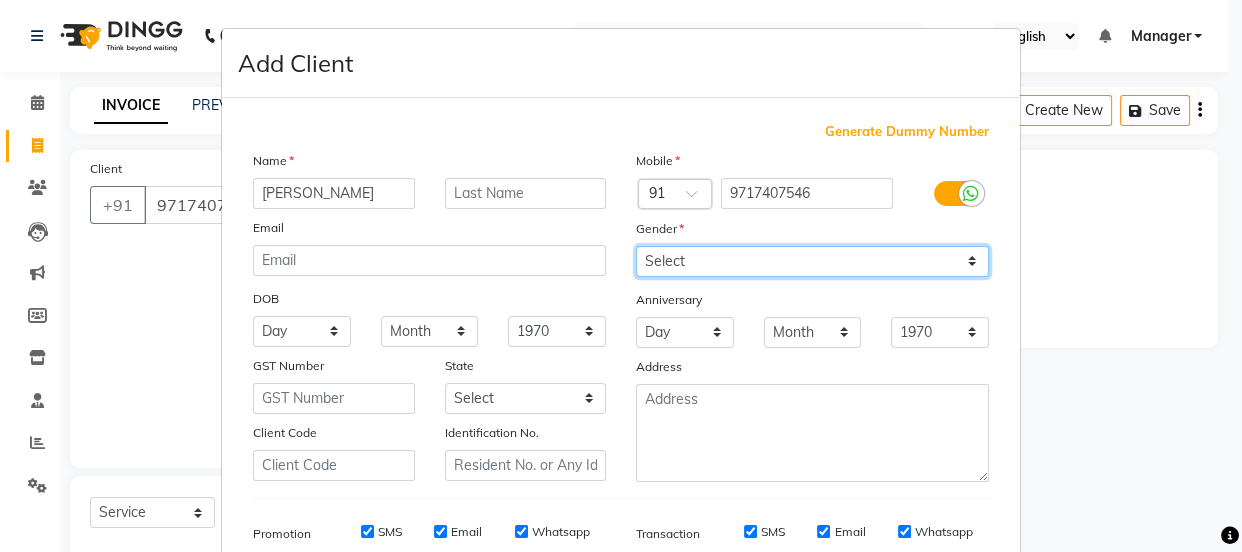 click on "Select [DEMOGRAPHIC_DATA] [DEMOGRAPHIC_DATA] Other Prefer Not To Say" at bounding box center [812, 261] 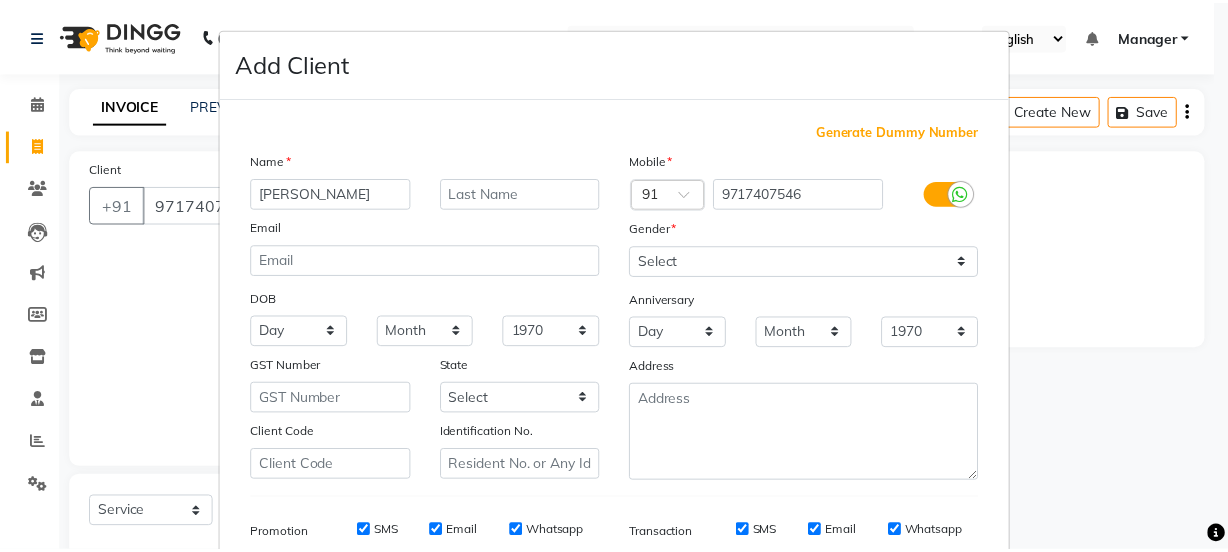 scroll, scrollTop: 301, scrollLeft: 0, axis: vertical 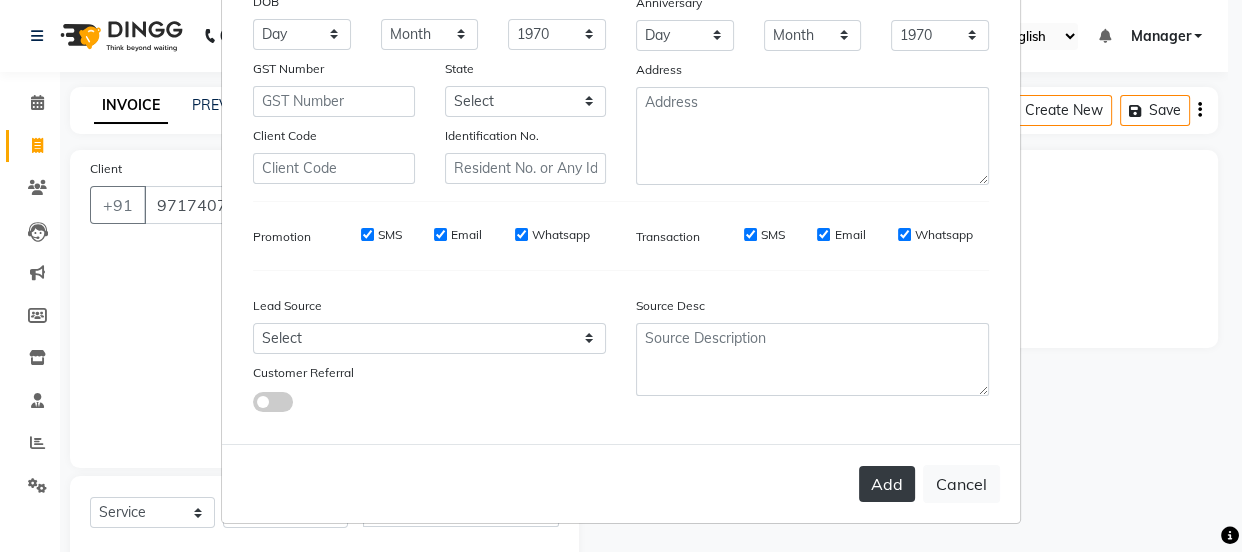 click on "Add" at bounding box center (887, 484) 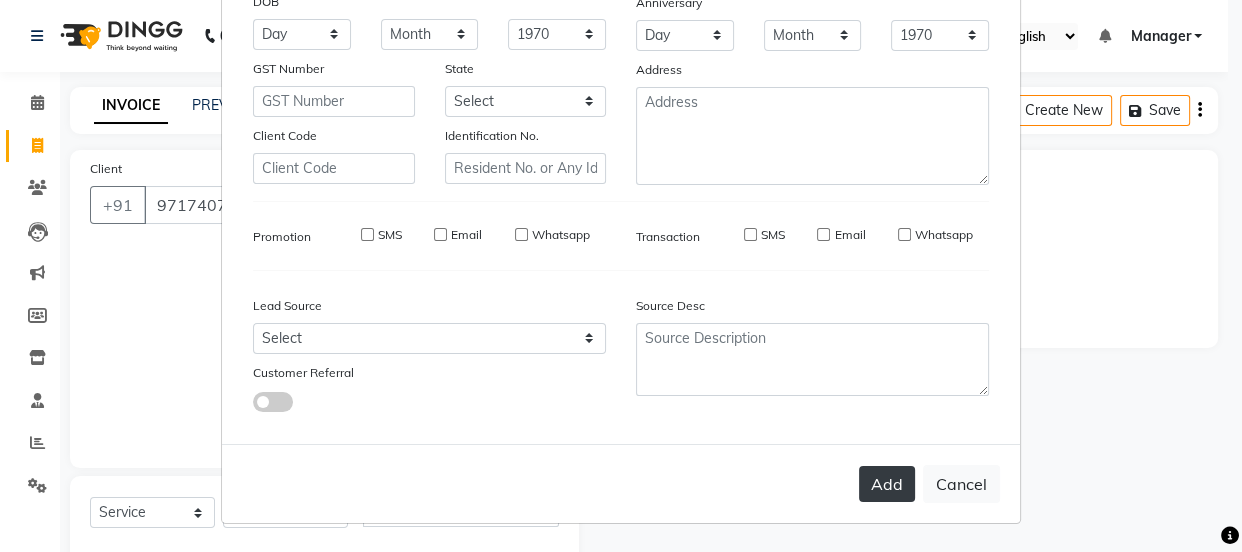 type 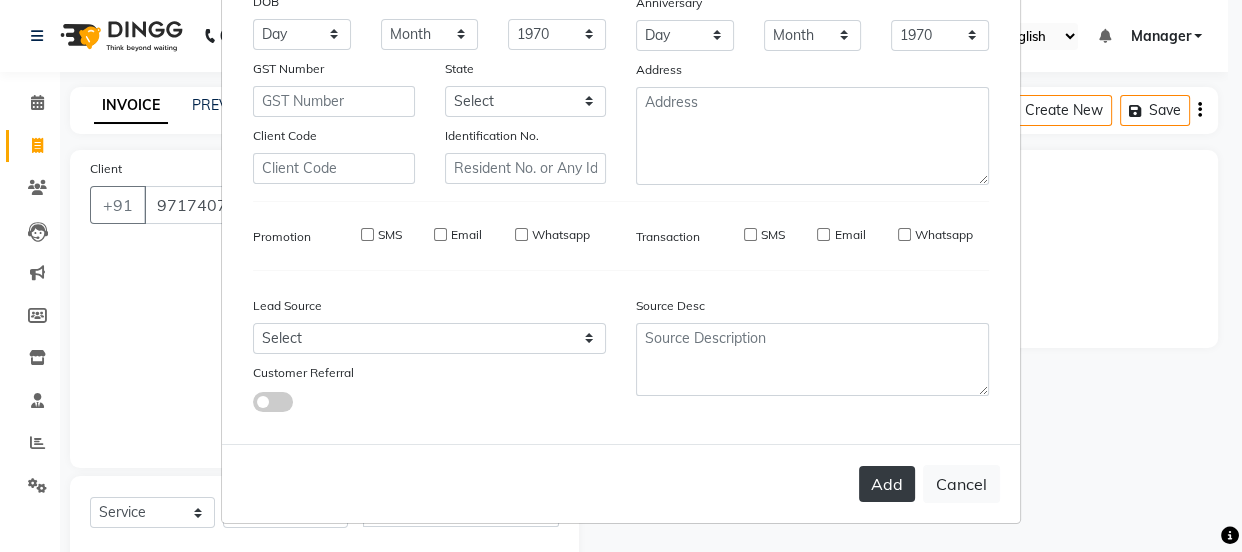select 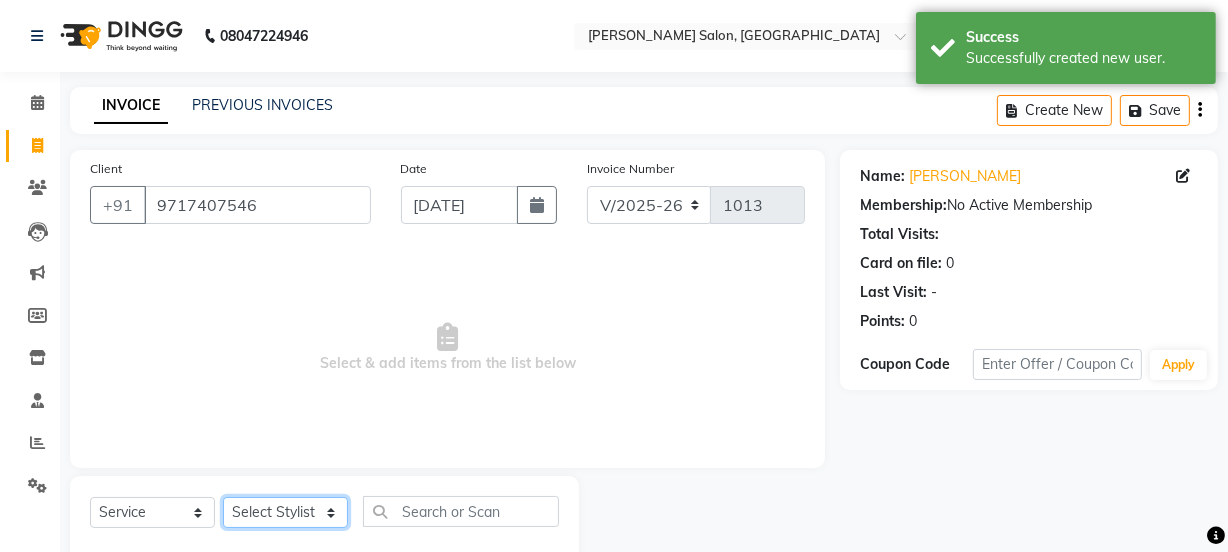 click on "Select Stylist [PERSON_NAME] [PERSON_NAME] COUNTER SALE [PERSON_NAME] [PERSON_NAME] KAVITA Manager NITIN [PERSON_NAME] [PERSON_NAME] Sattu VISHAL" 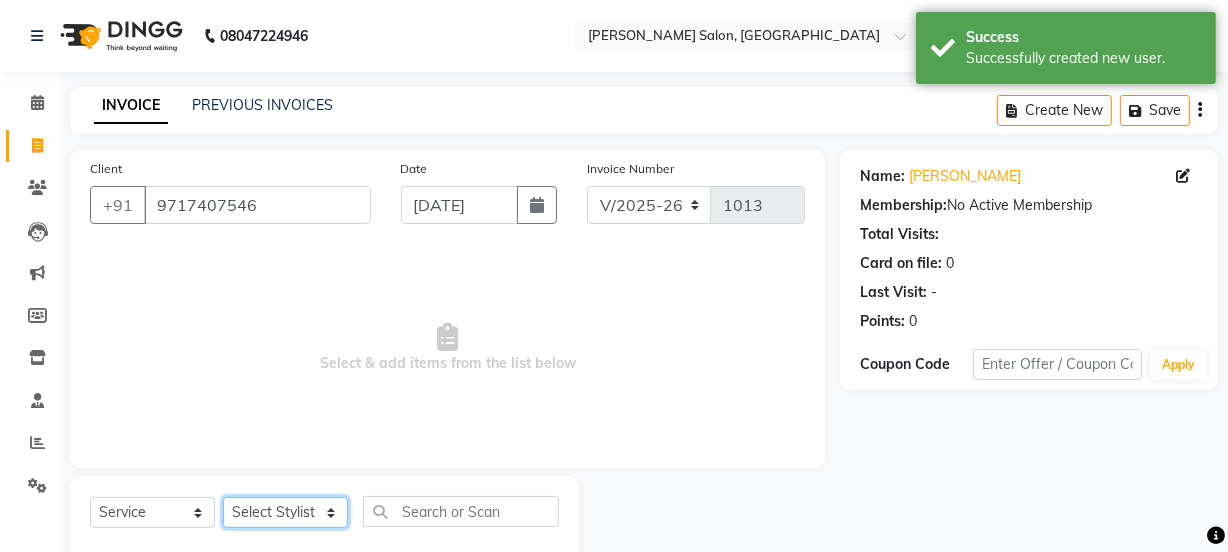 select on "72481" 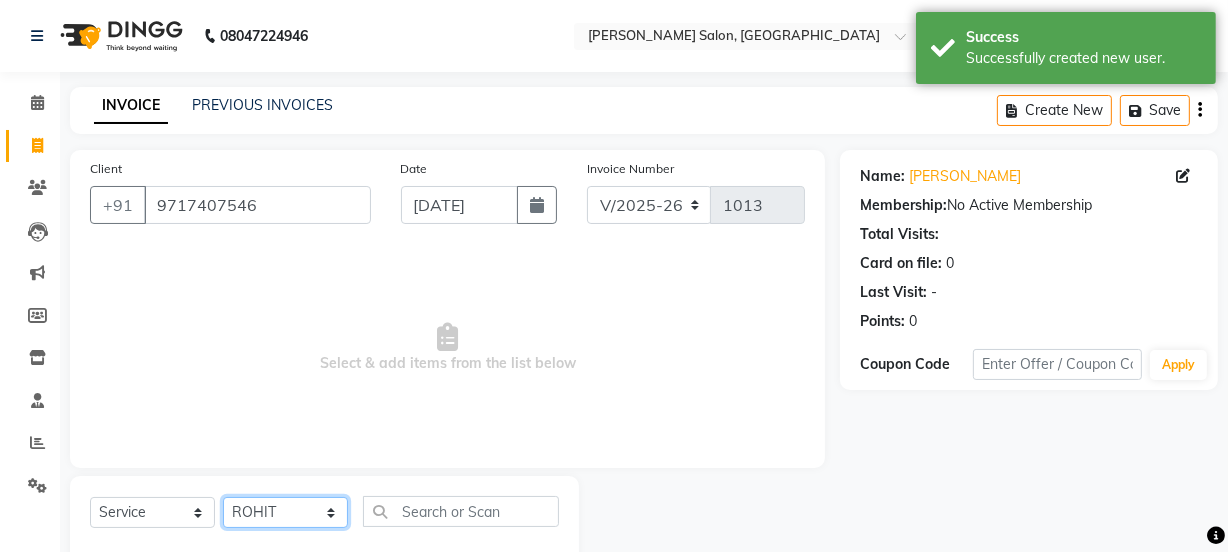 click on "Select Stylist [PERSON_NAME] [PERSON_NAME] COUNTER SALE [PERSON_NAME] [PERSON_NAME] KAVITA Manager NITIN [PERSON_NAME] [PERSON_NAME] Sattu VISHAL" 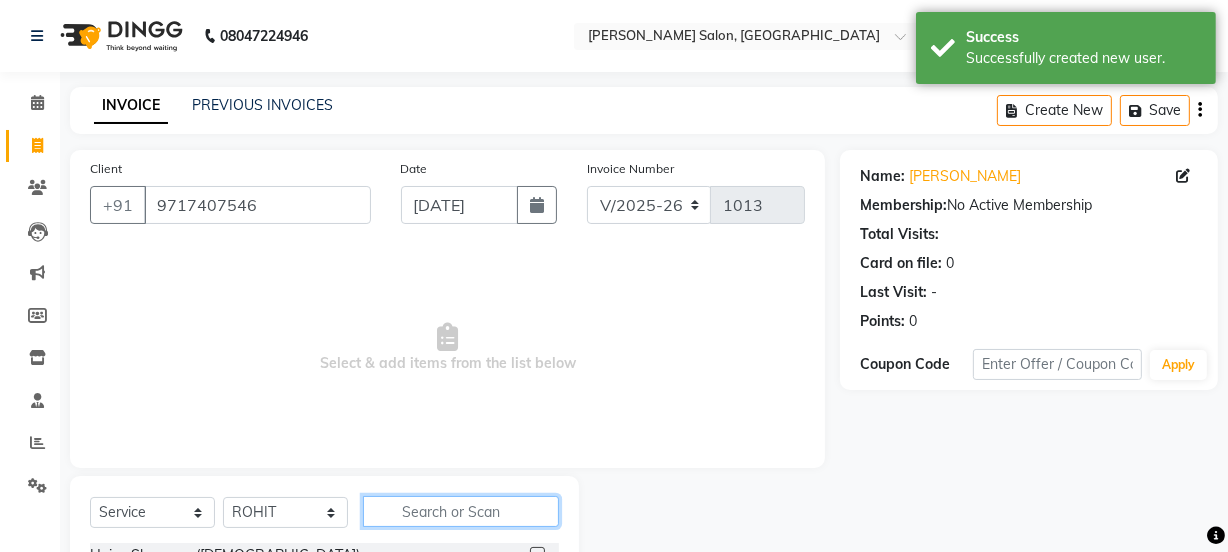 click 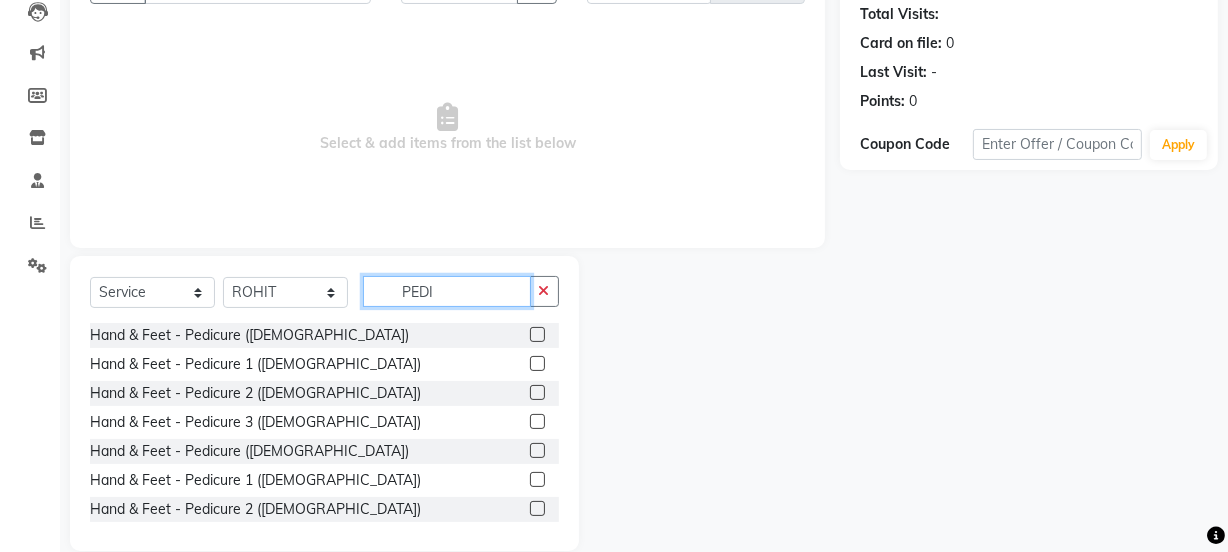 scroll, scrollTop: 250, scrollLeft: 0, axis: vertical 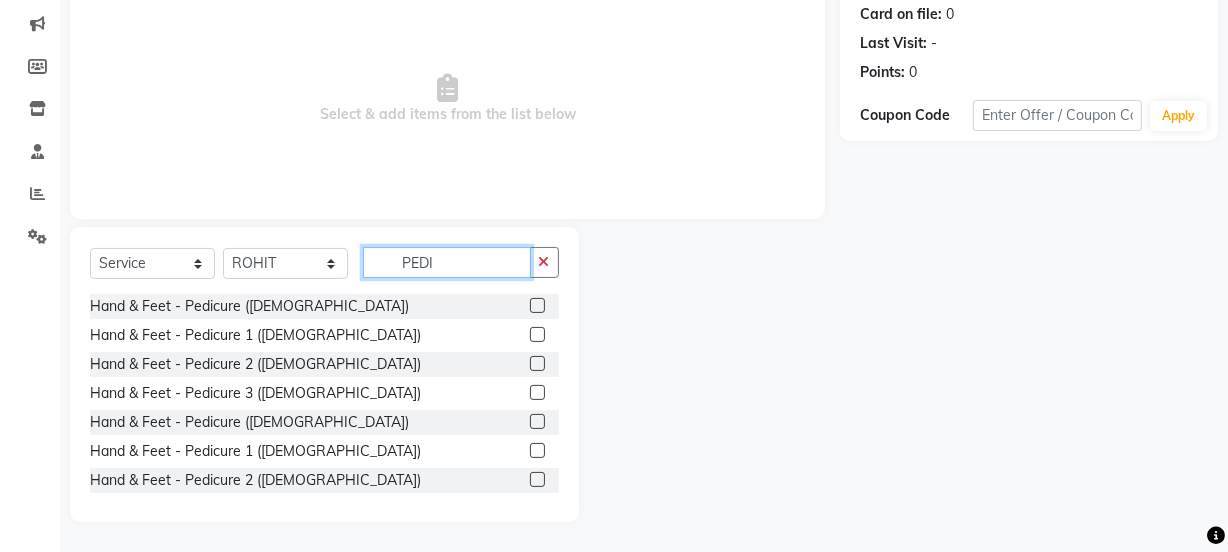 type on "PEDI" 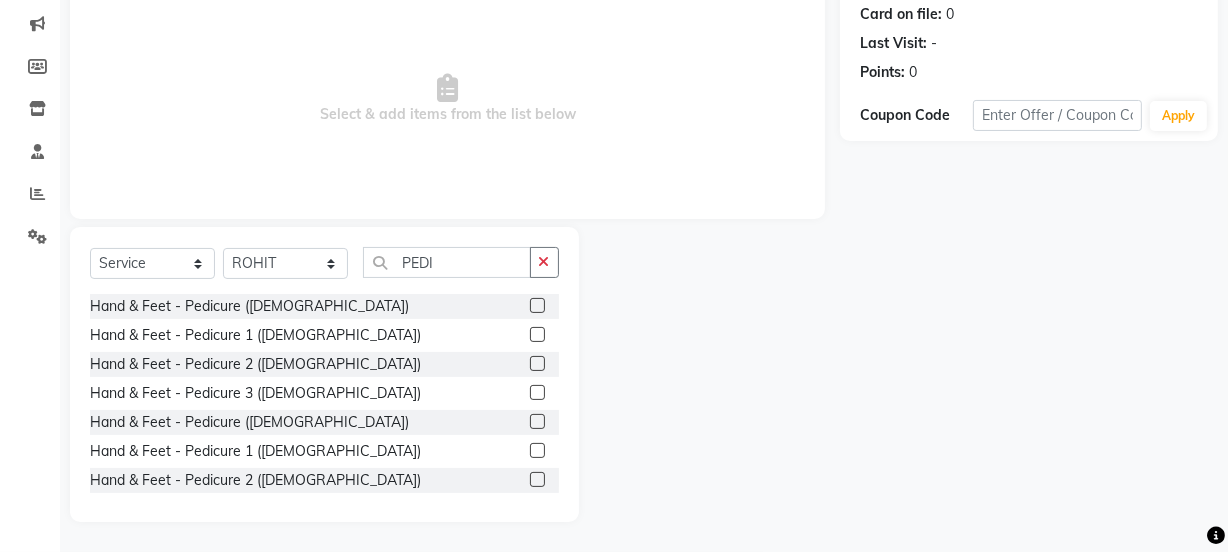 click 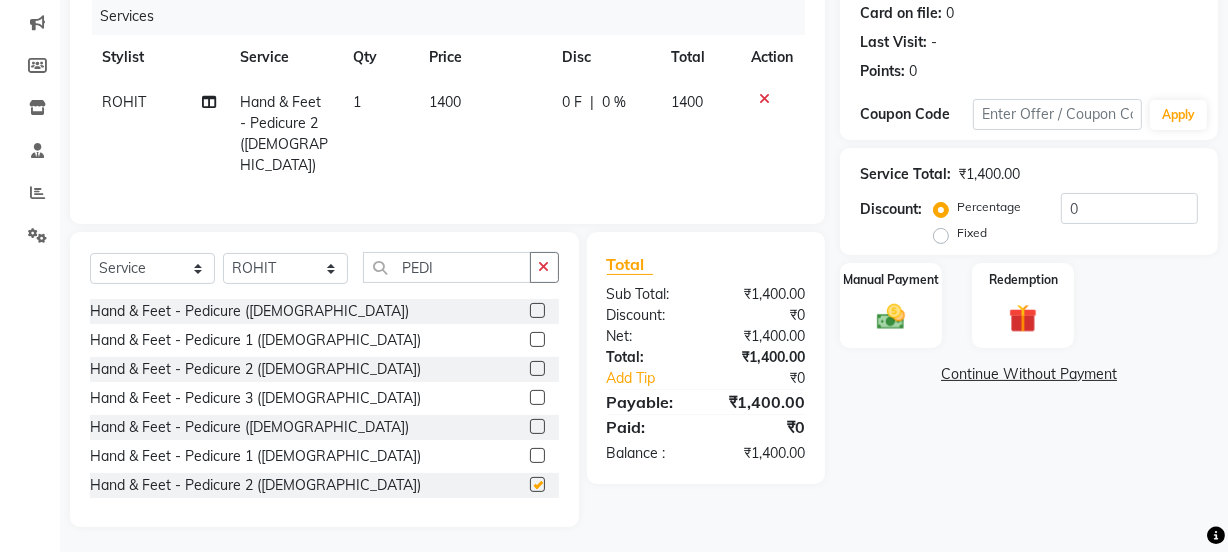 checkbox on "false" 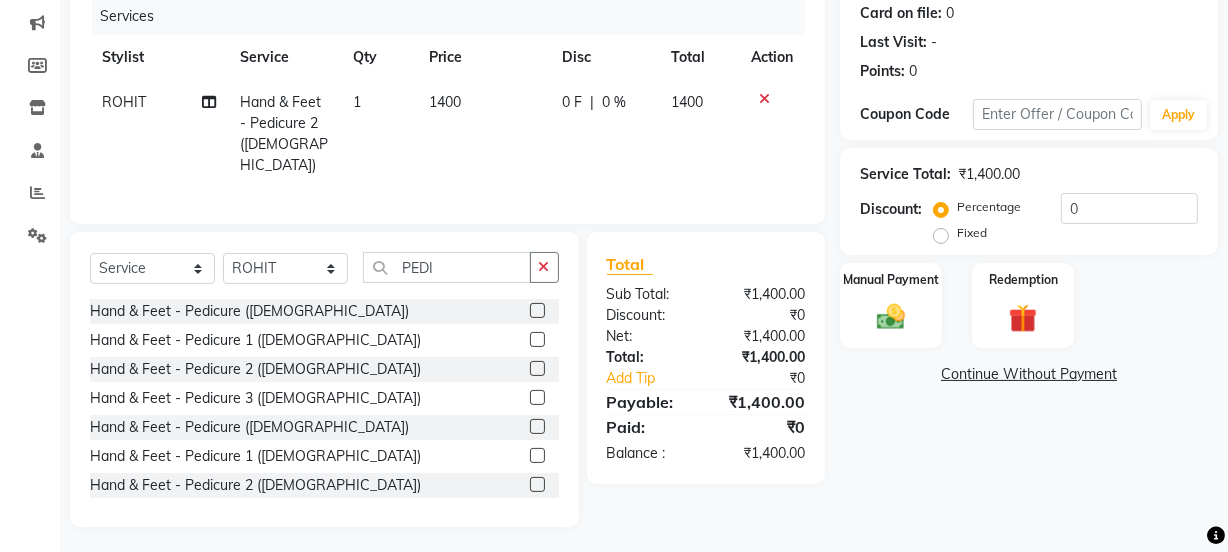 click on "1400" 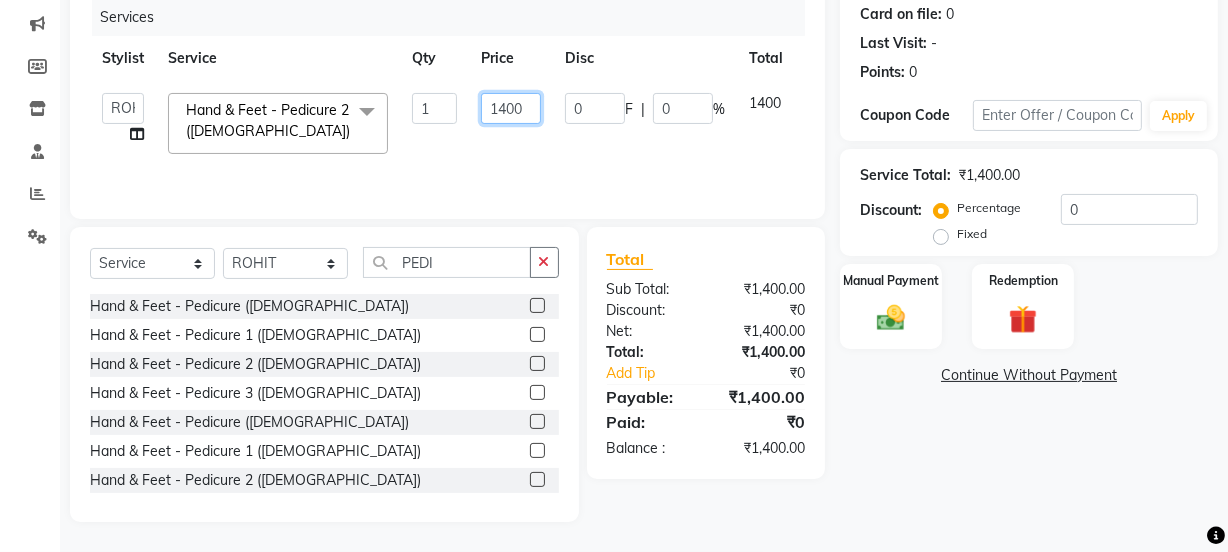 click on "1400" 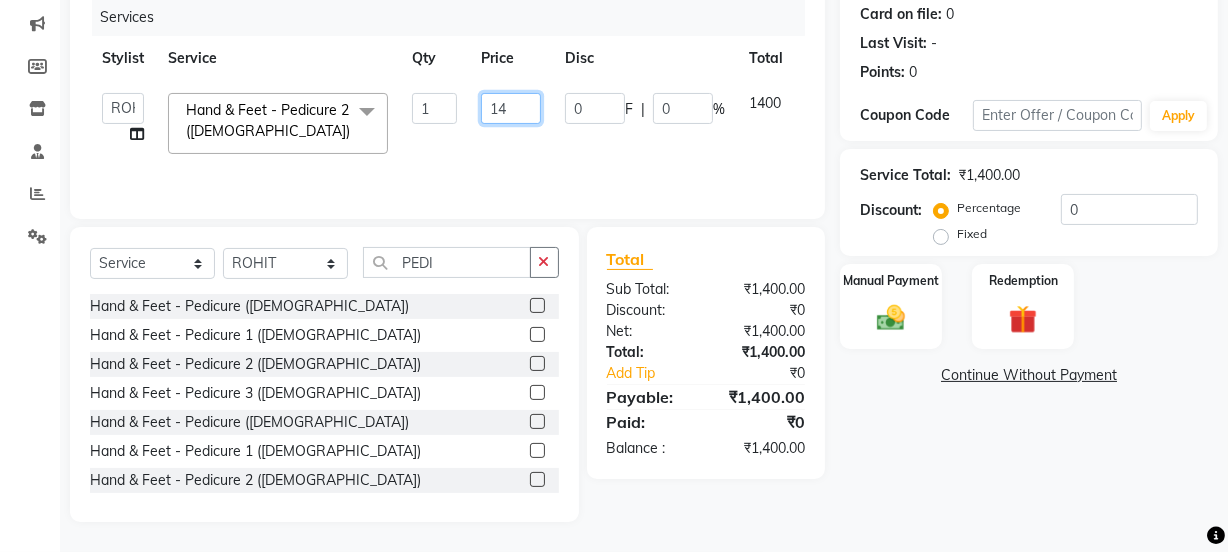 type on "1" 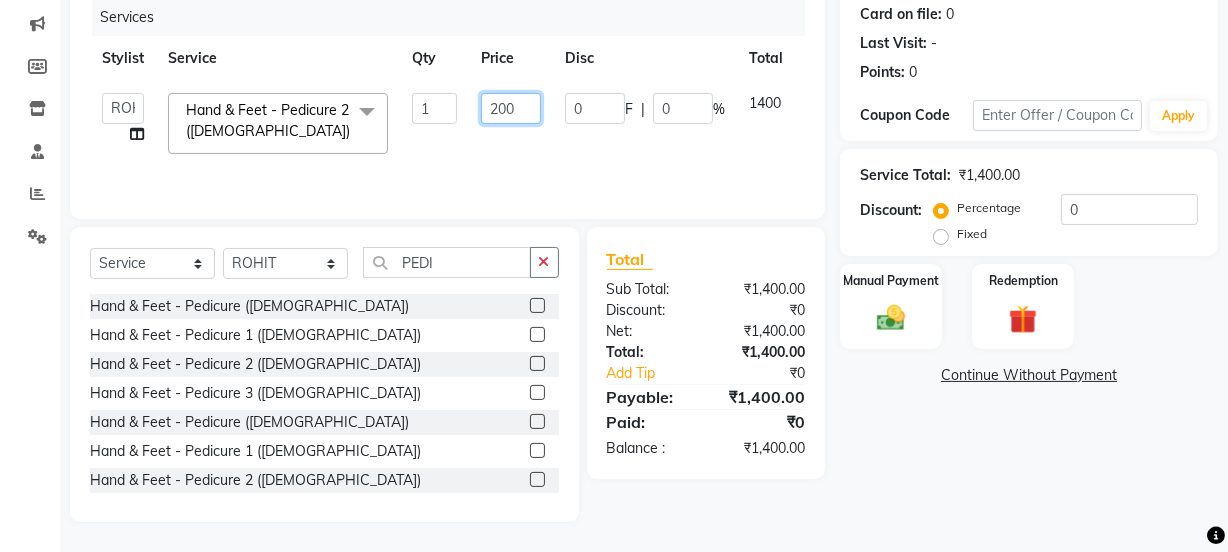 type on "2000" 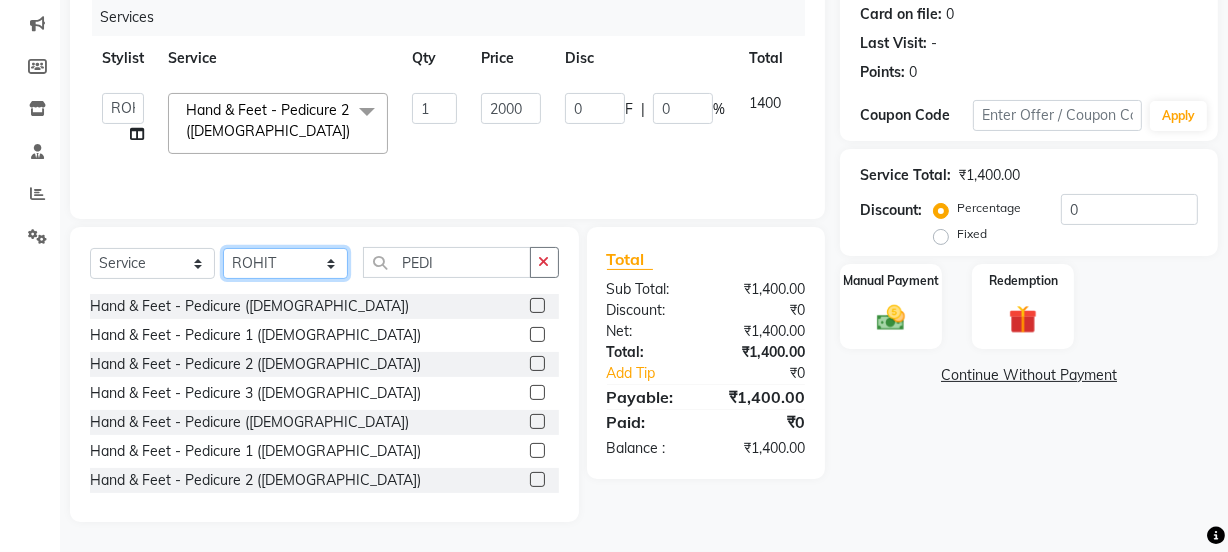 click on "Select Stylist [PERSON_NAME] [PERSON_NAME] COUNTER SALE [PERSON_NAME] [PERSON_NAME] KAVITA Manager NITIN [PERSON_NAME] [PERSON_NAME] Sattu VISHAL" 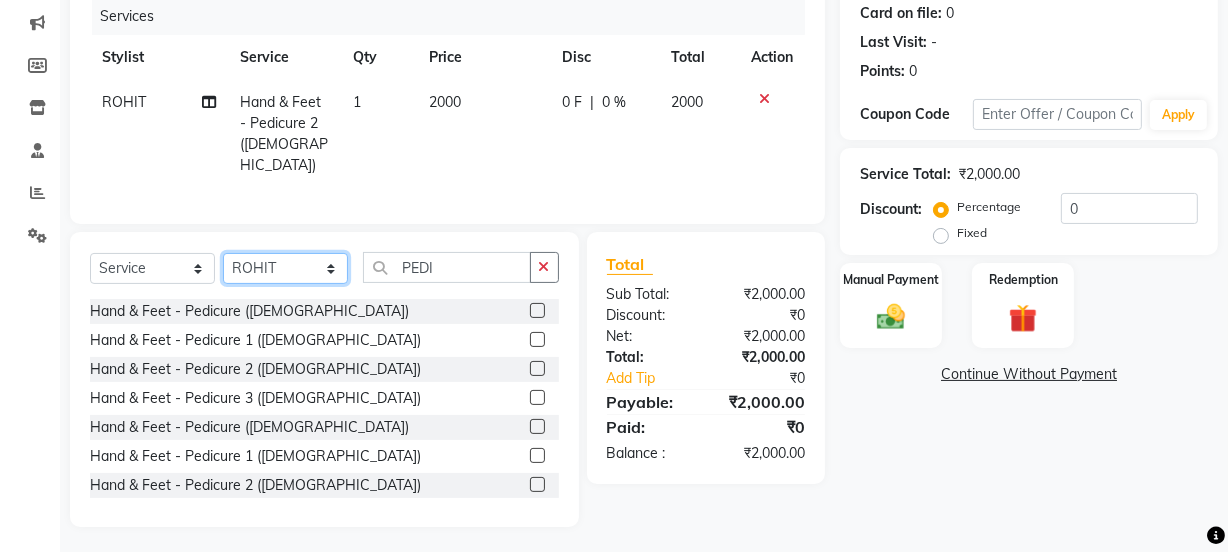 select on "75547" 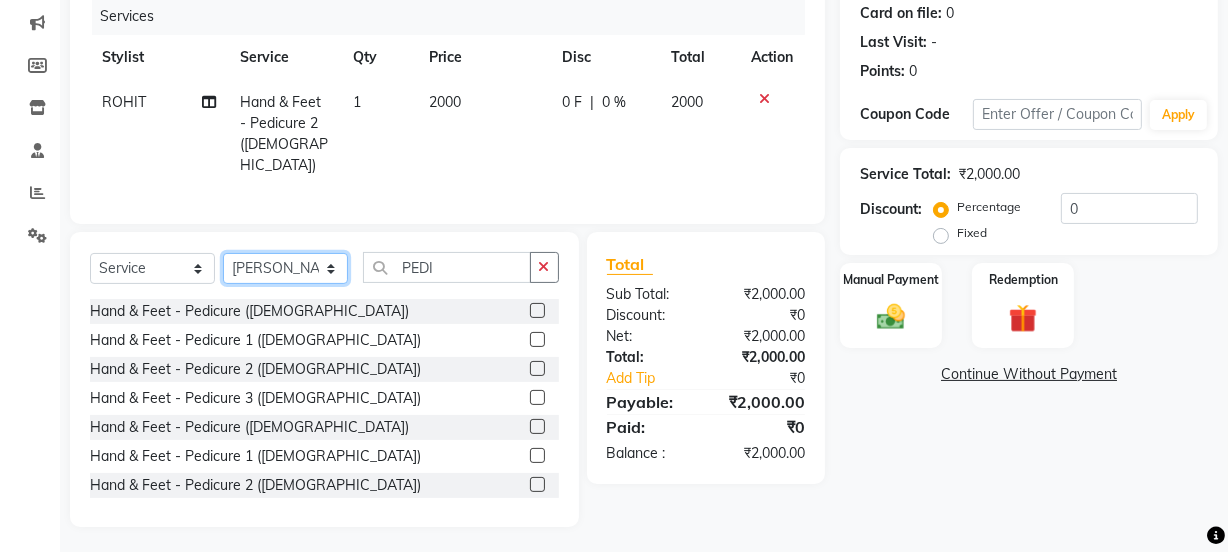 click on "Select Stylist [PERSON_NAME] [PERSON_NAME] COUNTER SALE [PERSON_NAME] [PERSON_NAME] KAVITA Manager NITIN [PERSON_NAME] [PERSON_NAME] Sattu VISHAL" 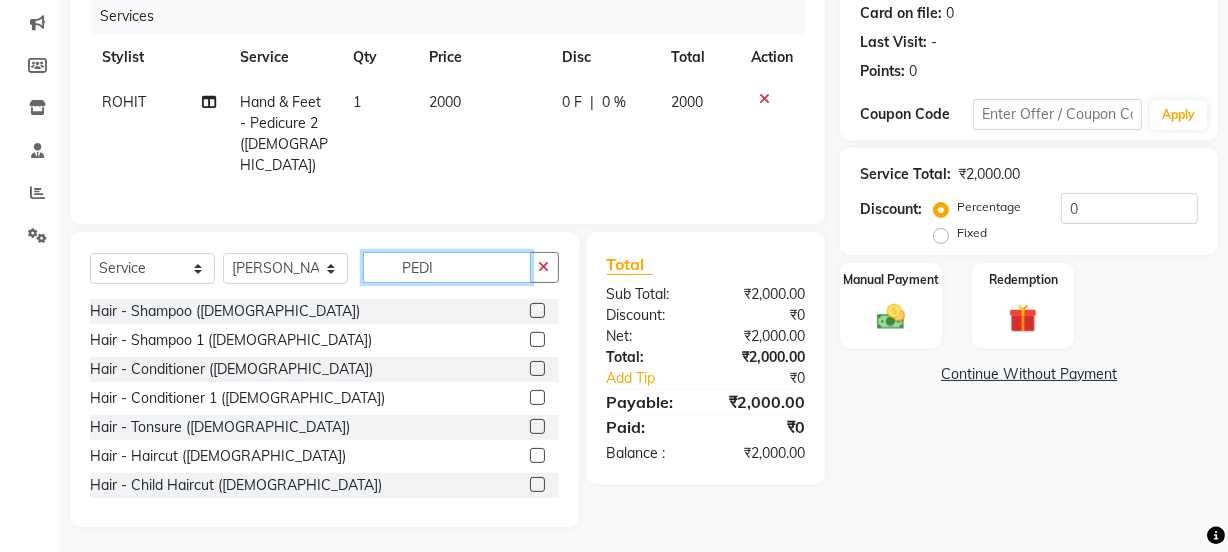 click on "PEDI" 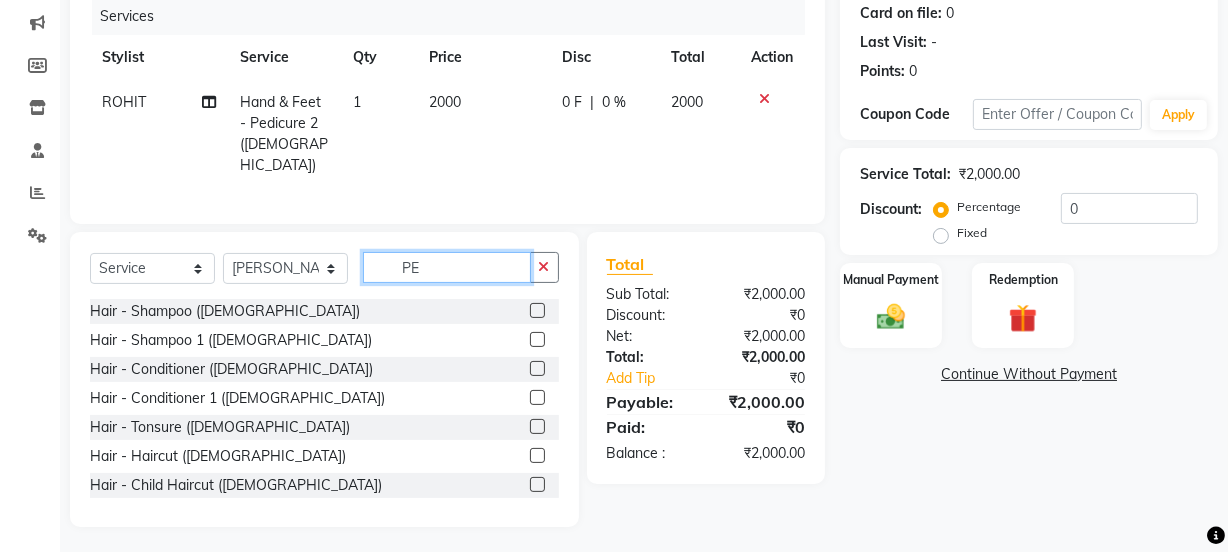 type on "P" 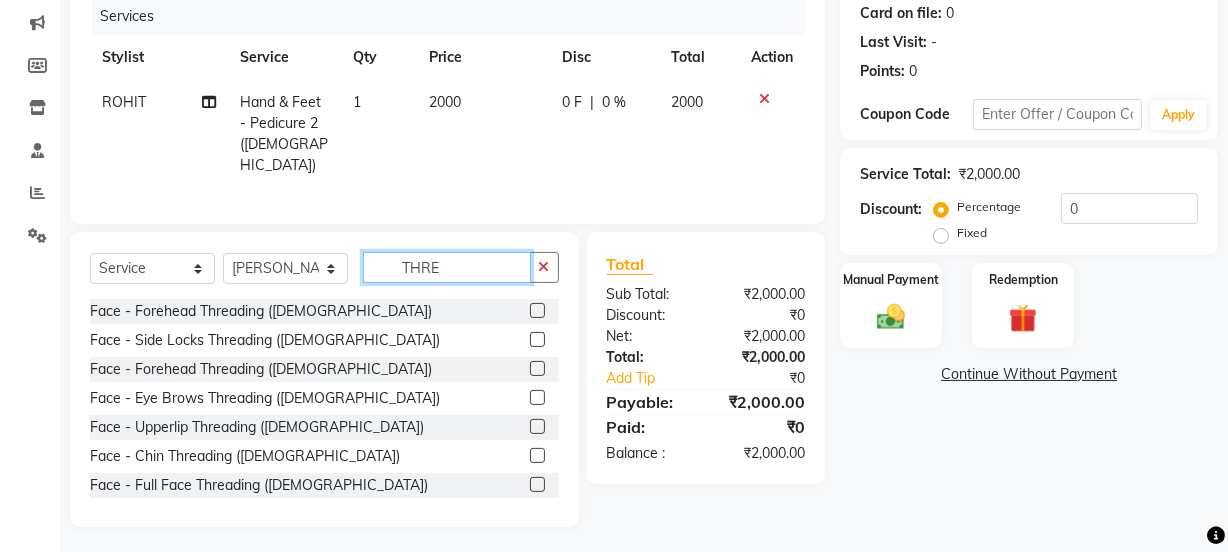type on "THRE" 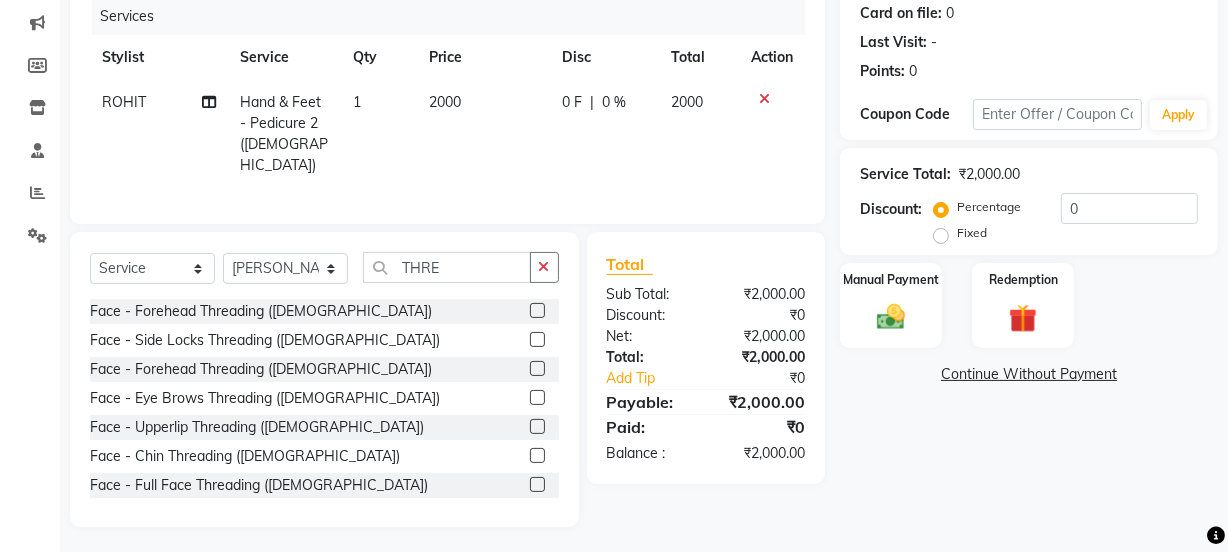 click 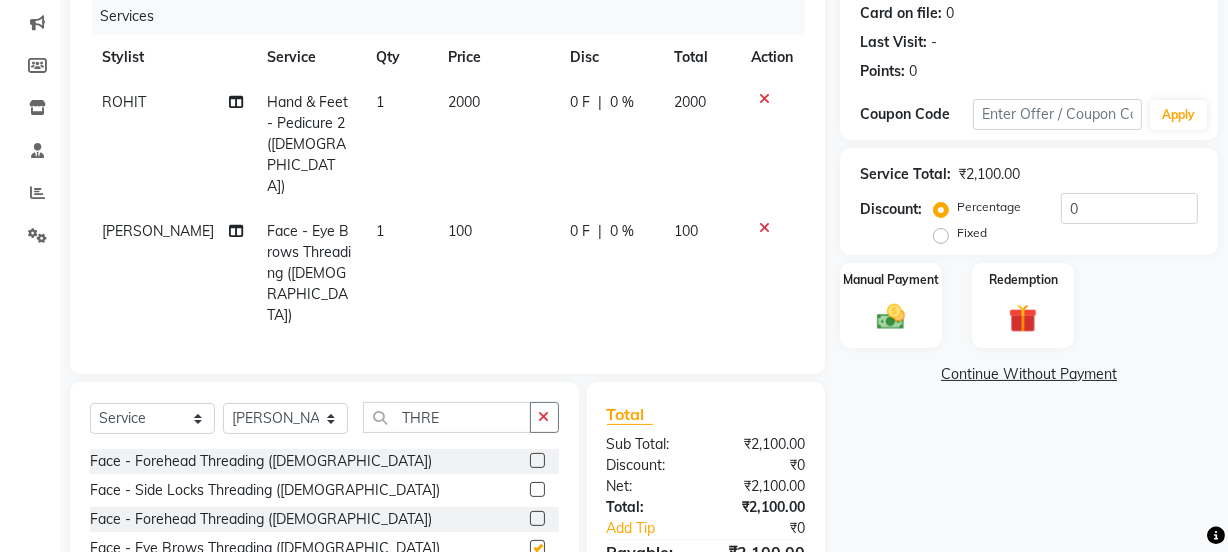 checkbox on "false" 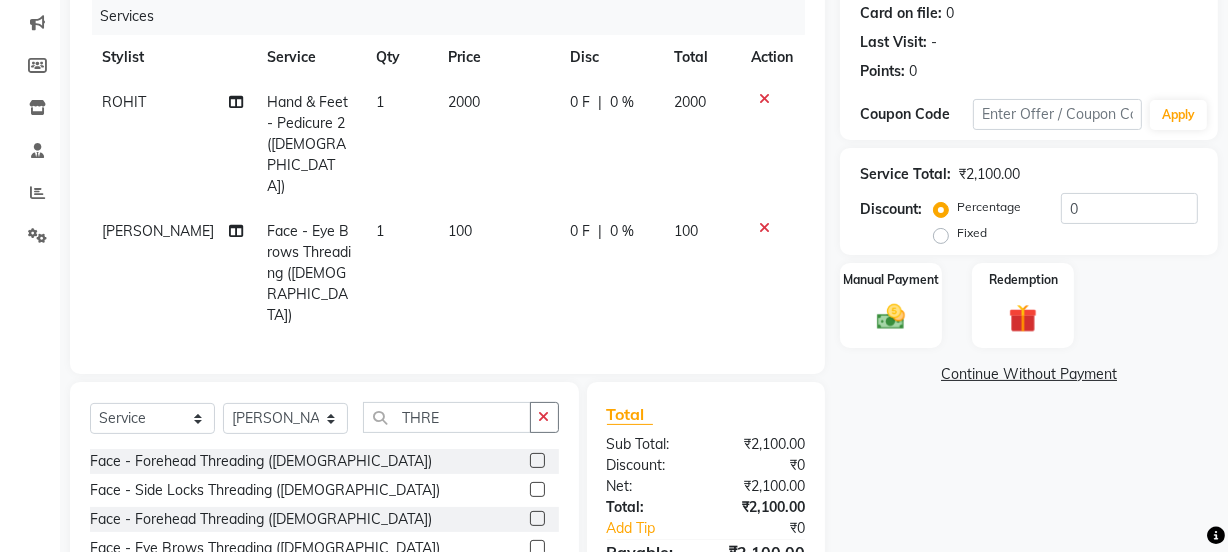 click 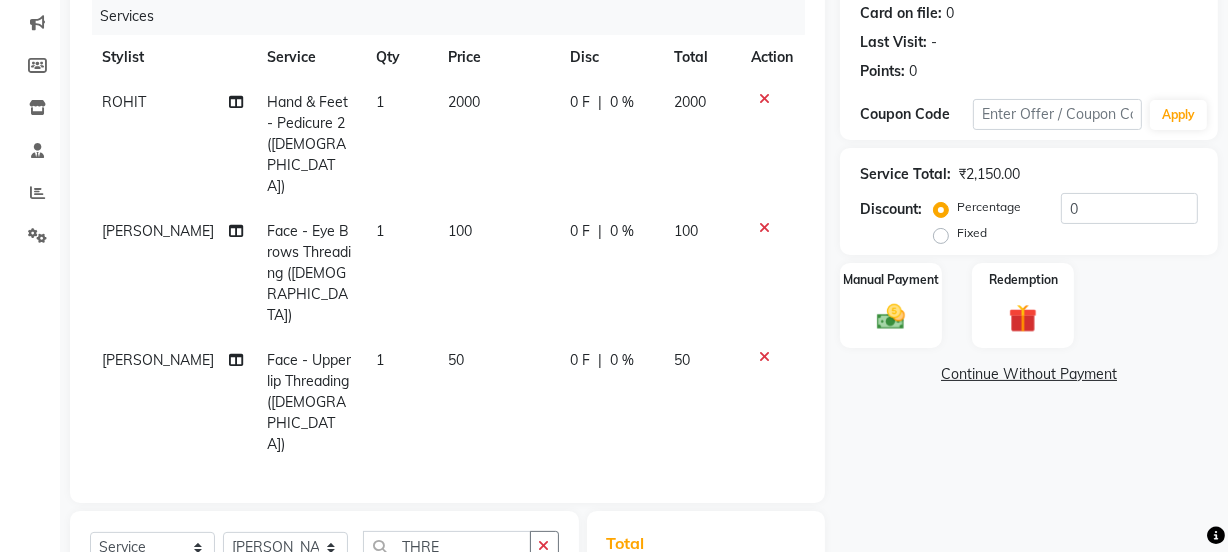 checkbox on "false" 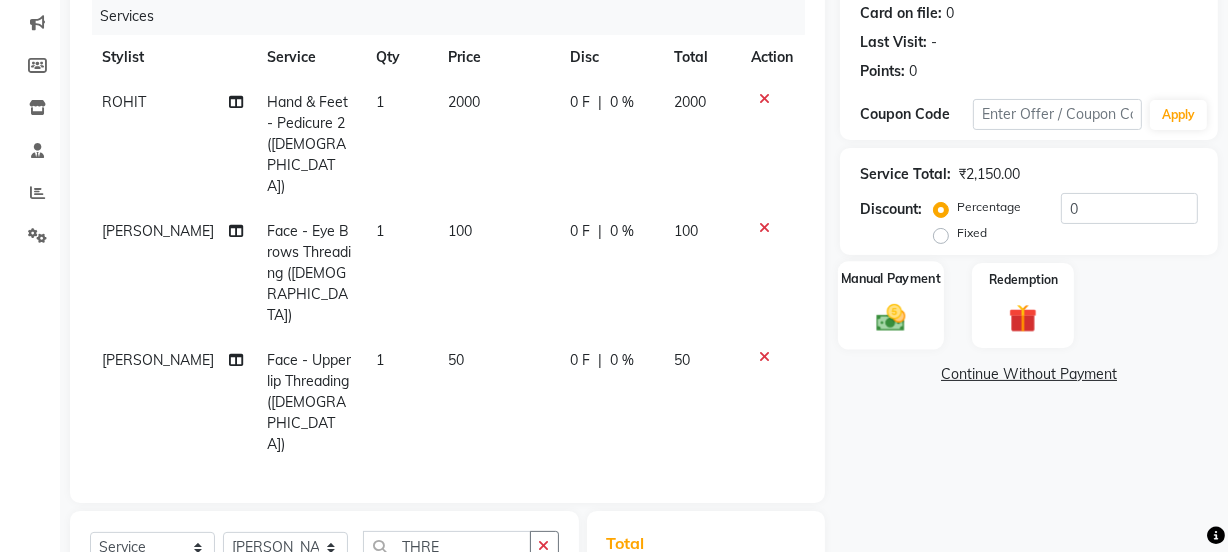 click on "Manual Payment" 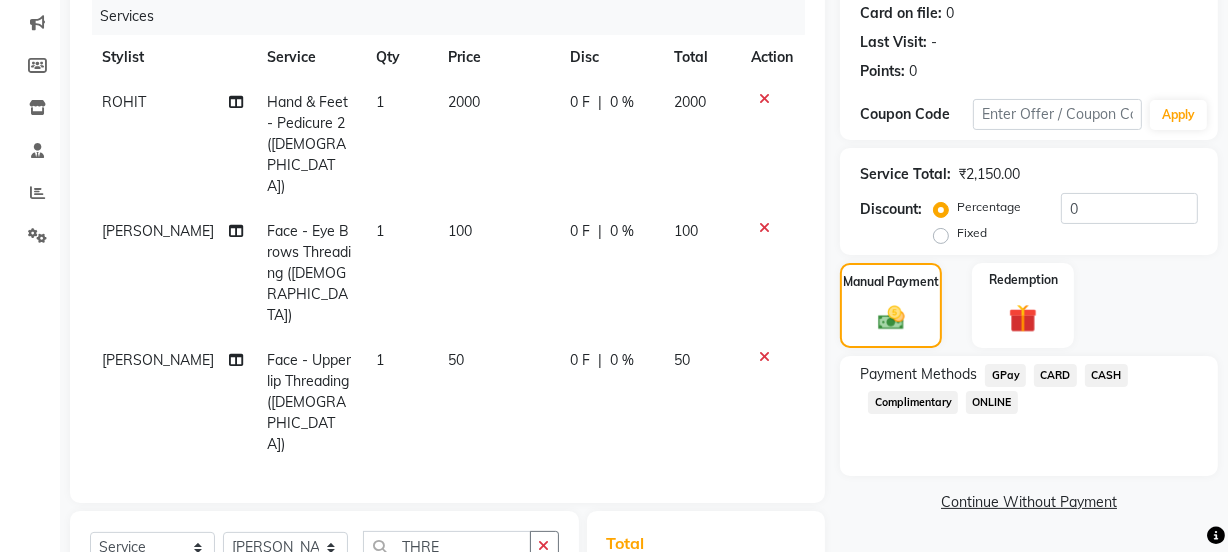 click on "CASH" 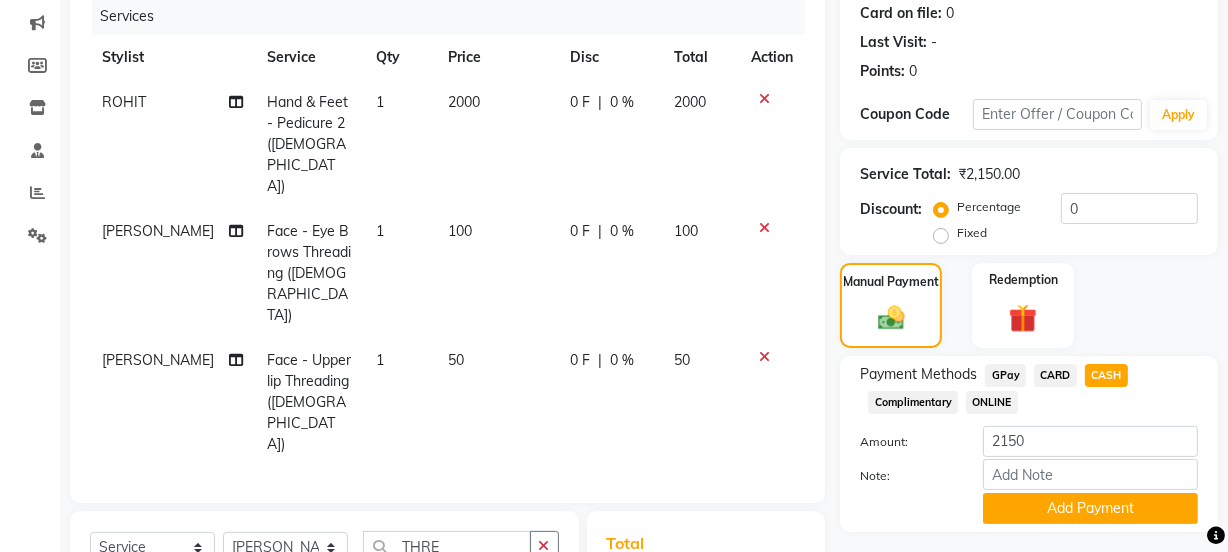 click on "CASH" 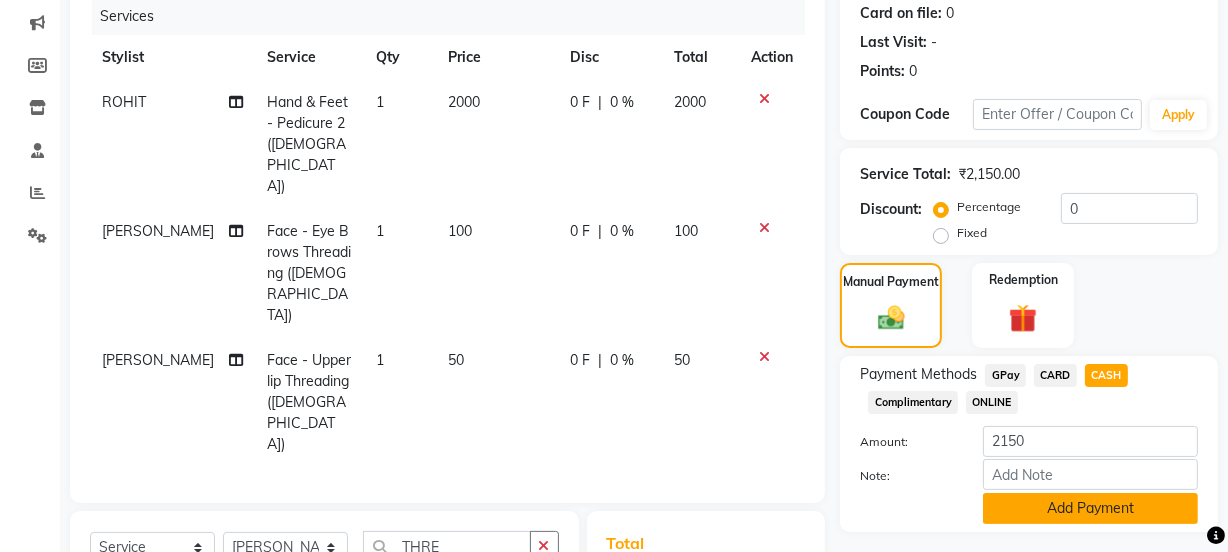click on "Add Payment" 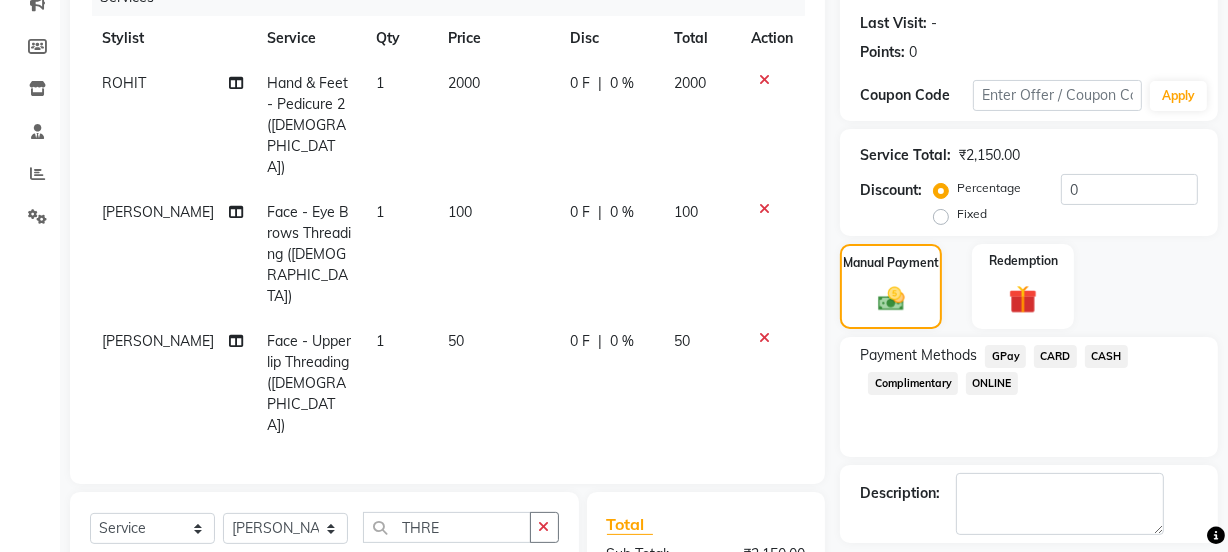 scroll, scrollTop: 450, scrollLeft: 0, axis: vertical 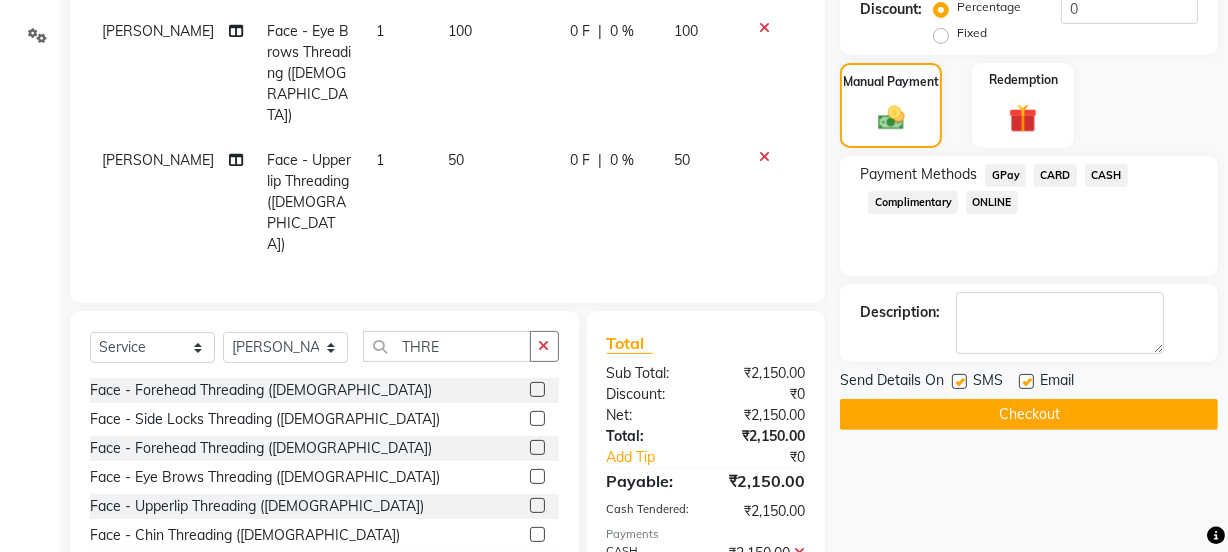 click on "Checkout" 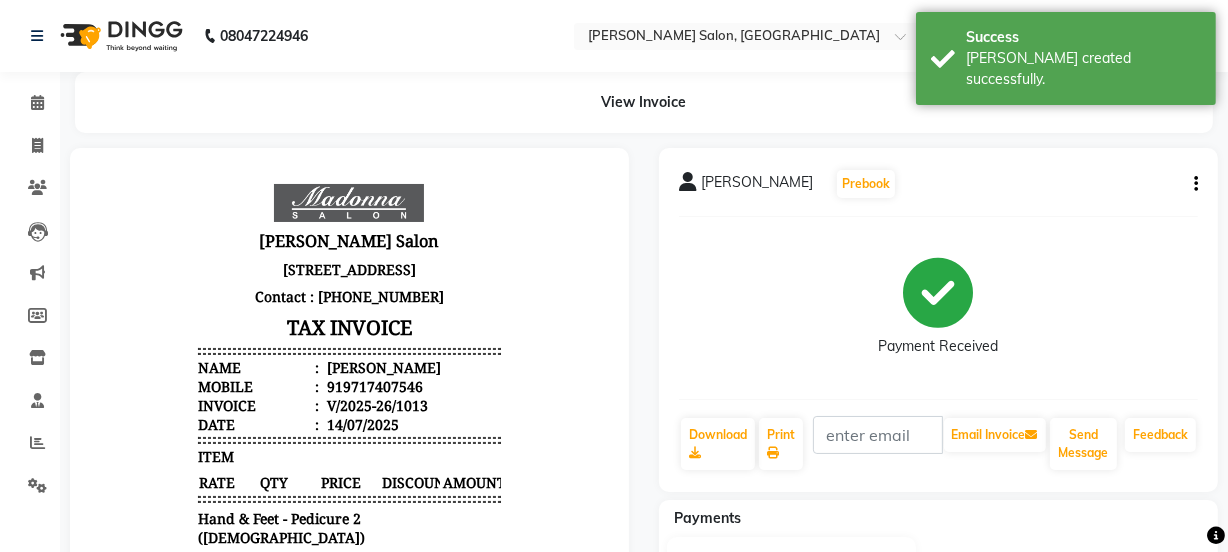 scroll, scrollTop: 0, scrollLeft: 0, axis: both 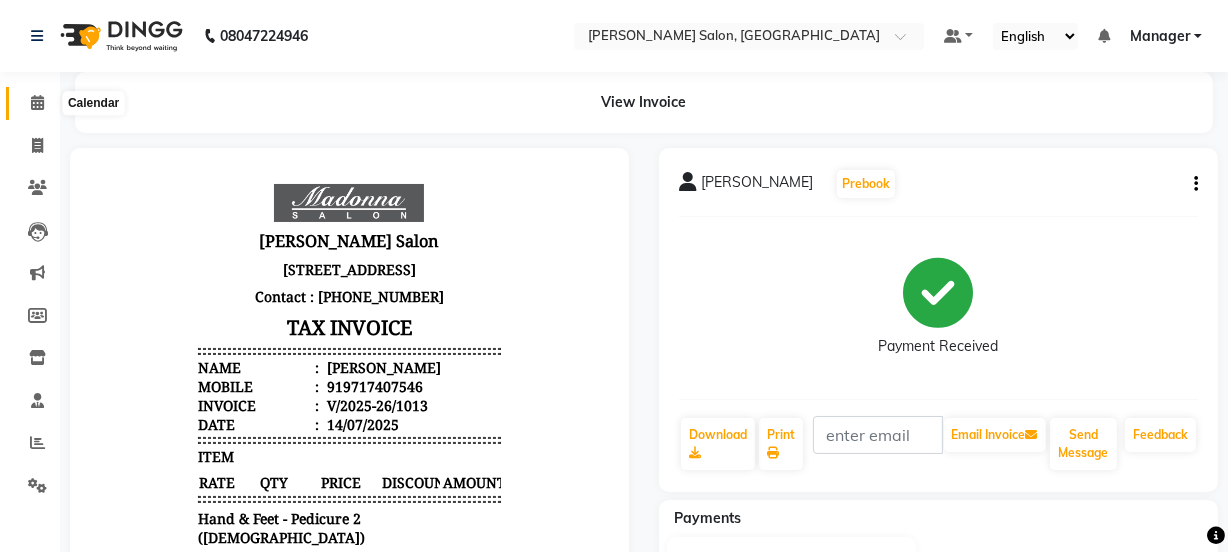 click 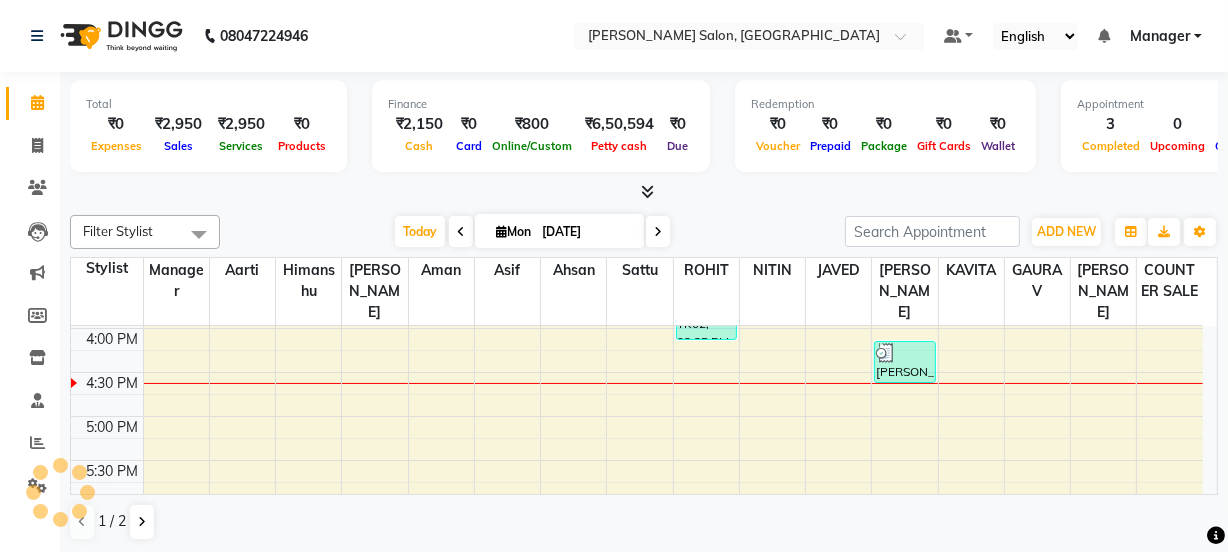 scroll, scrollTop: 0, scrollLeft: 0, axis: both 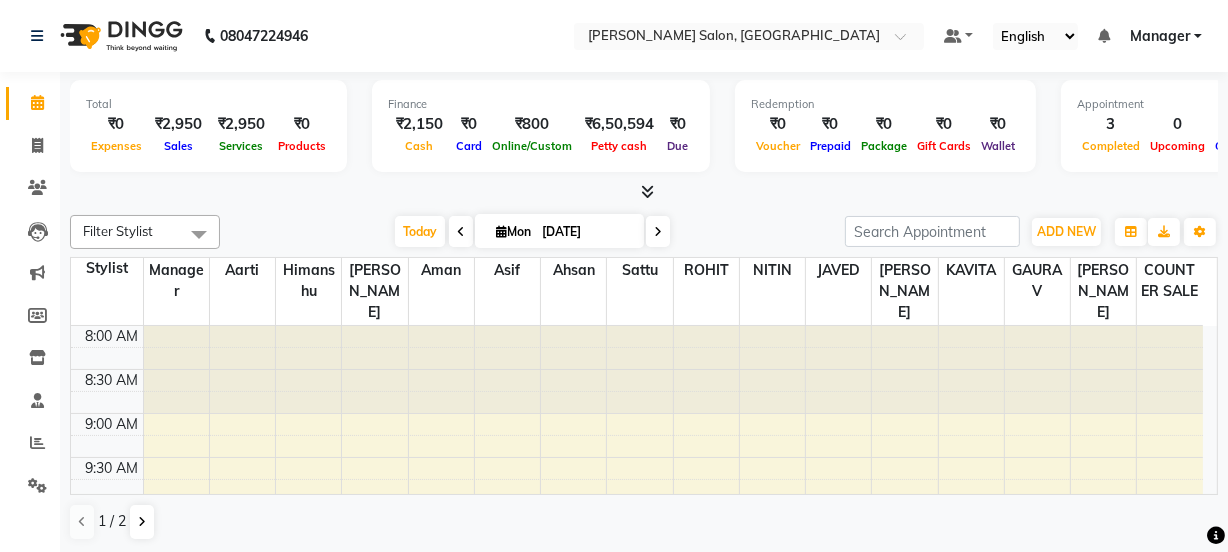 click on "Calendar" 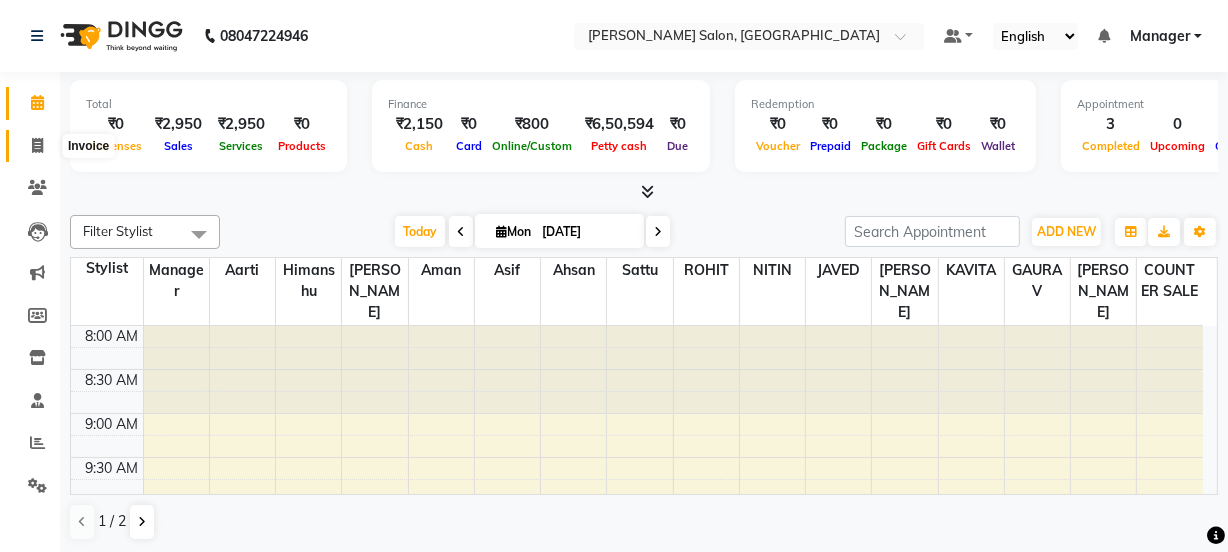 click 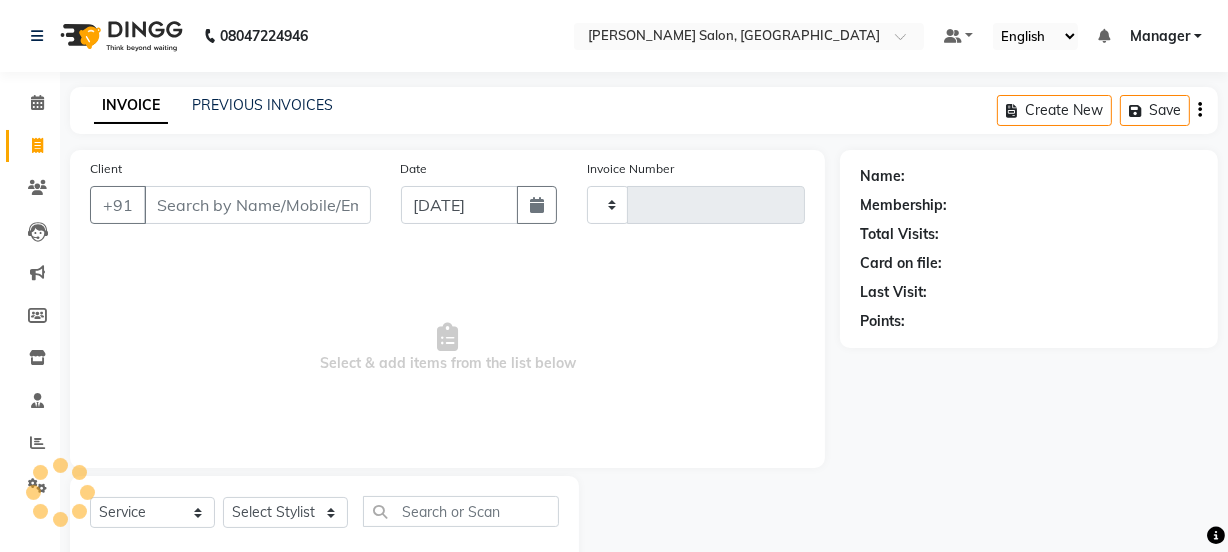 type on "1014" 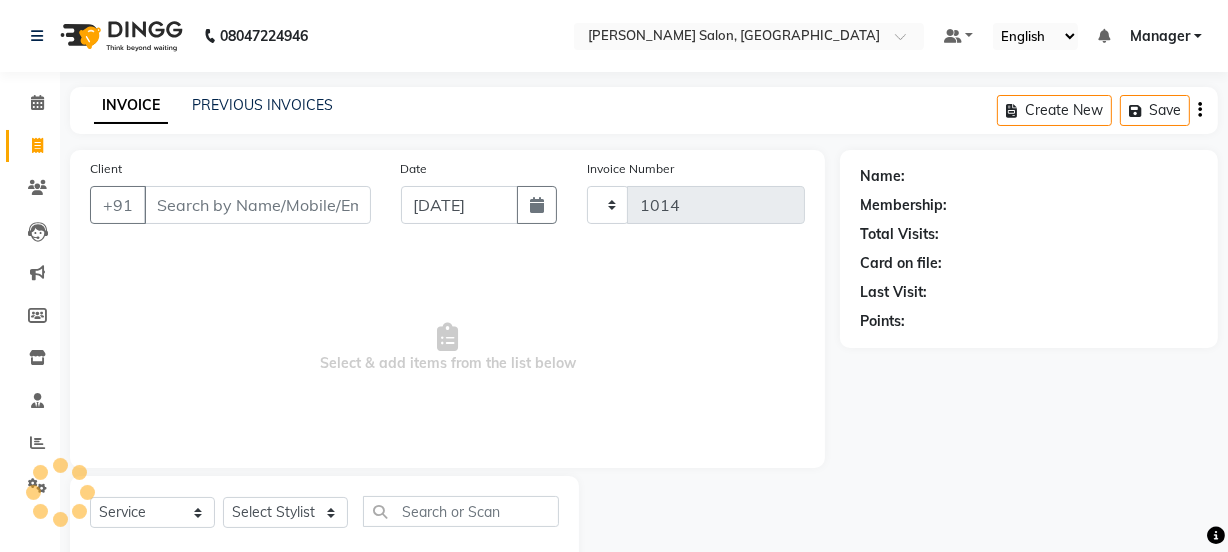 select on "7672" 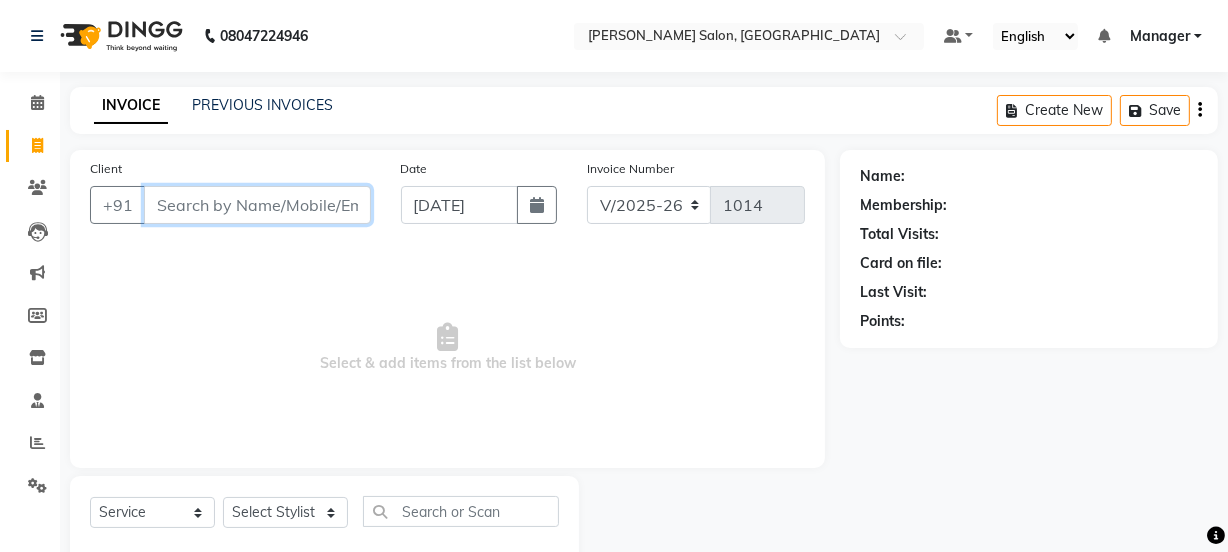 click on "Client" at bounding box center (257, 205) 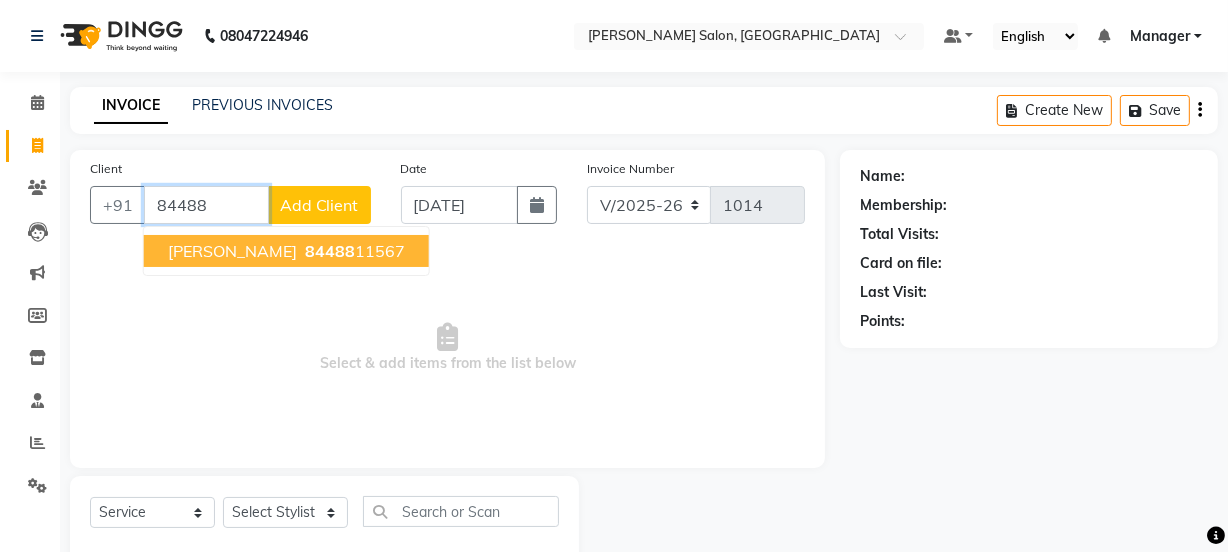 click on "[PERSON_NAME]   84488 11567" at bounding box center [286, 251] 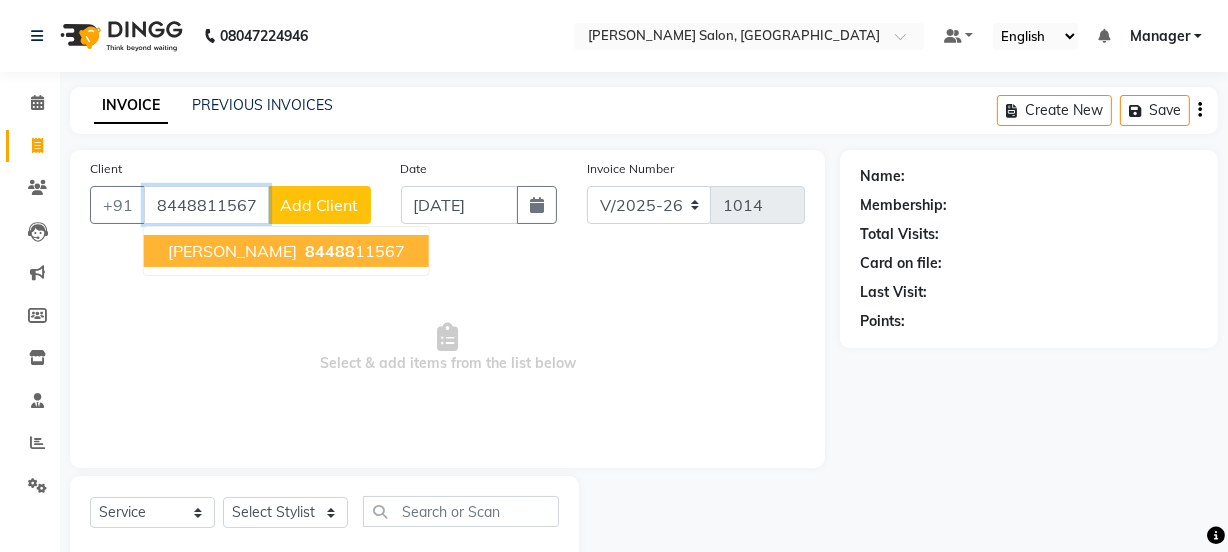 type on "8448811567" 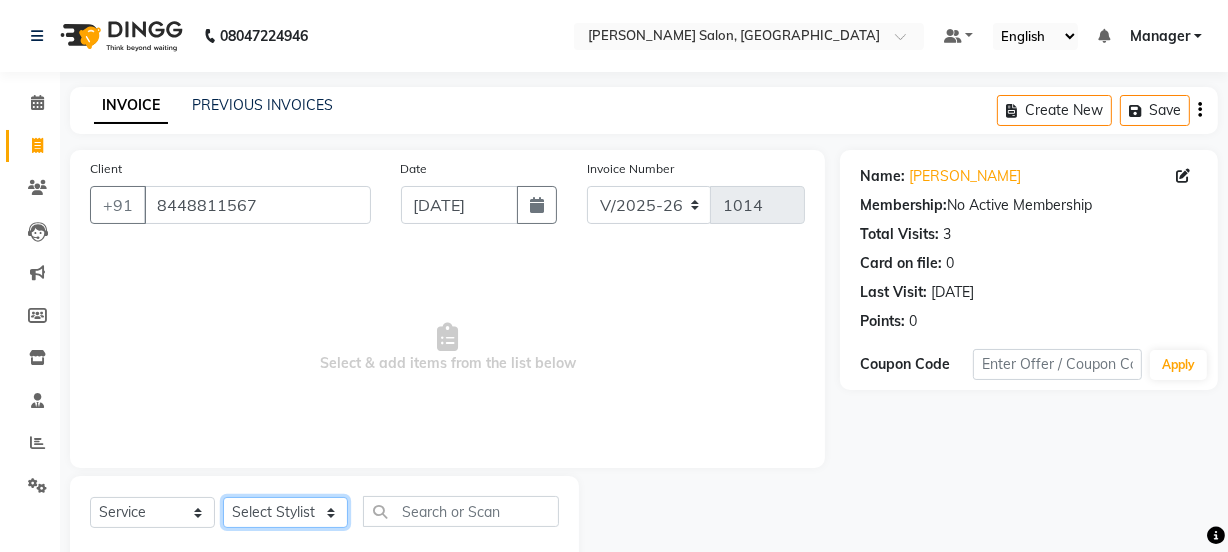 click on "Select Stylist [PERSON_NAME] [PERSON_NAME] COUNTER SALE [PERSON_NAME] [PERSON_NAME] KAVITA Manager NITIN [PERSON_NAME] [PERSON_NAME] Sattu VISHAL" 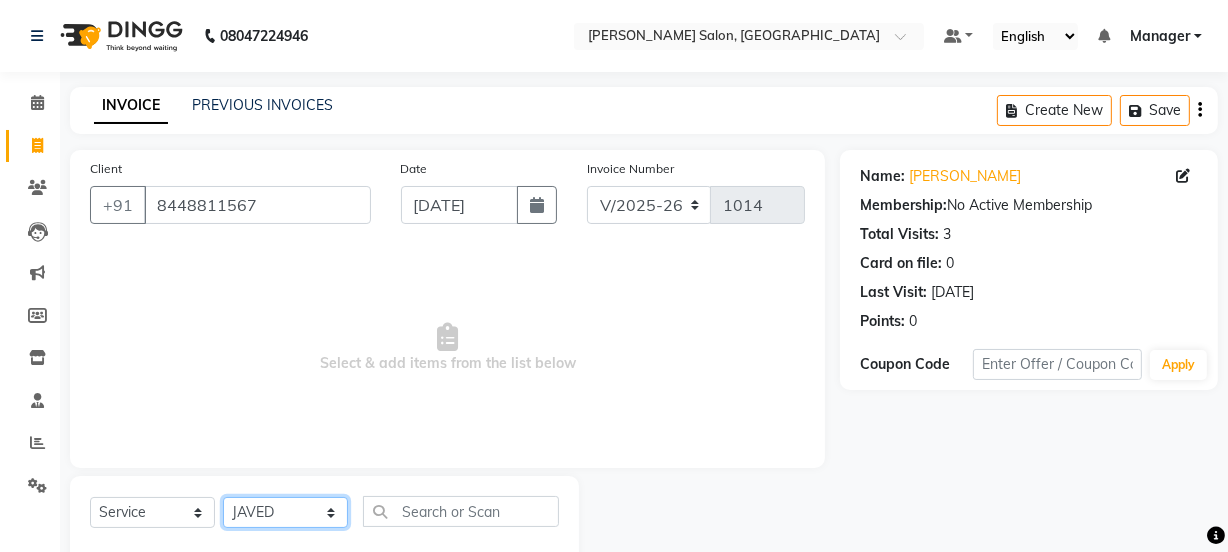 click on "Select Stylist [PERSON_NAME] [PERSON_NAME] COUNTER SALE [PERSON_NAME] [PERSON_NAME] KAVITA Manager NITIN [PERSON_NAME] [PERSON_NAME] Sattu VISHAL" 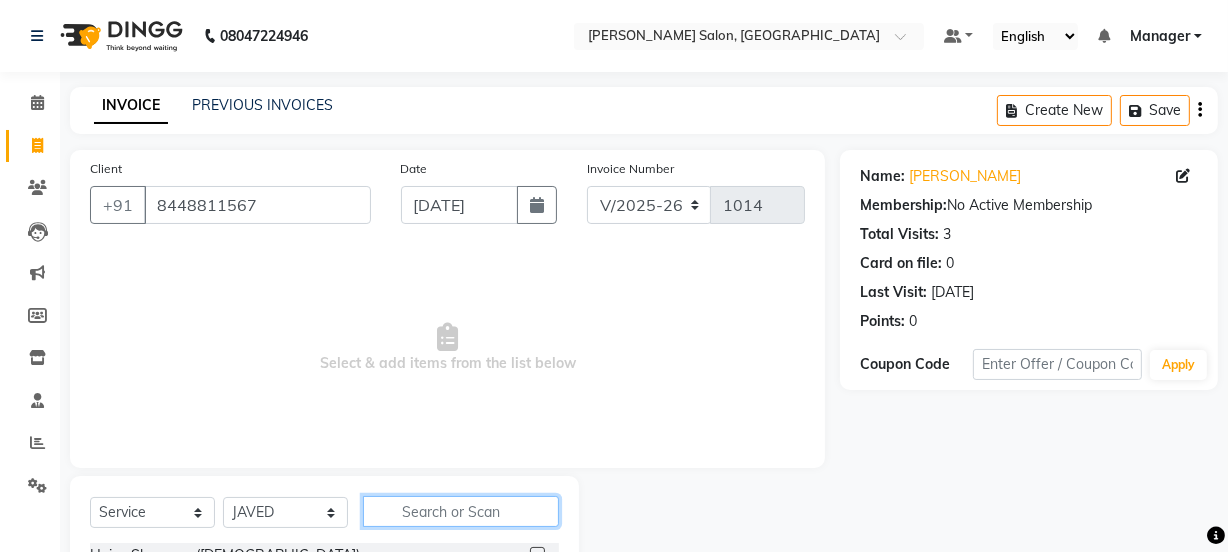 click 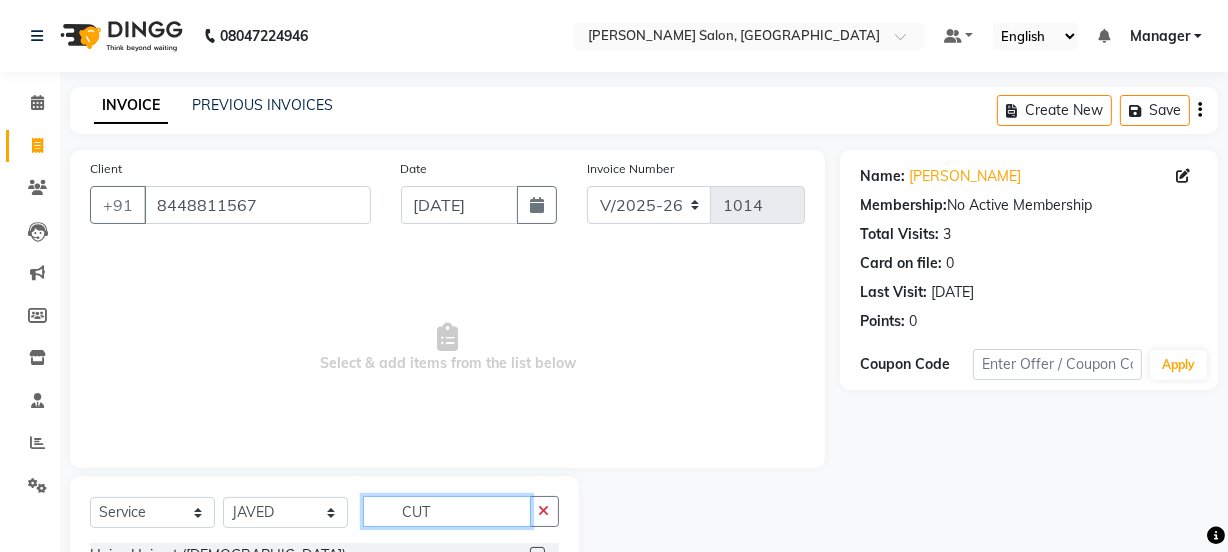 scroll, scrollTop: 223, scrollLeft: 0, axis: vertical 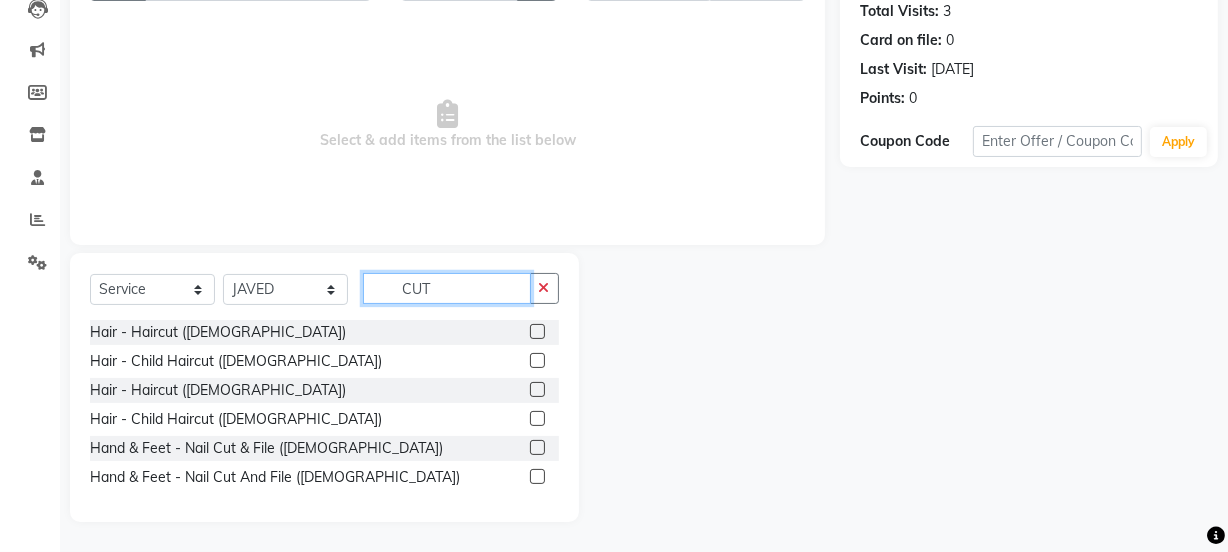 type on "CUT" 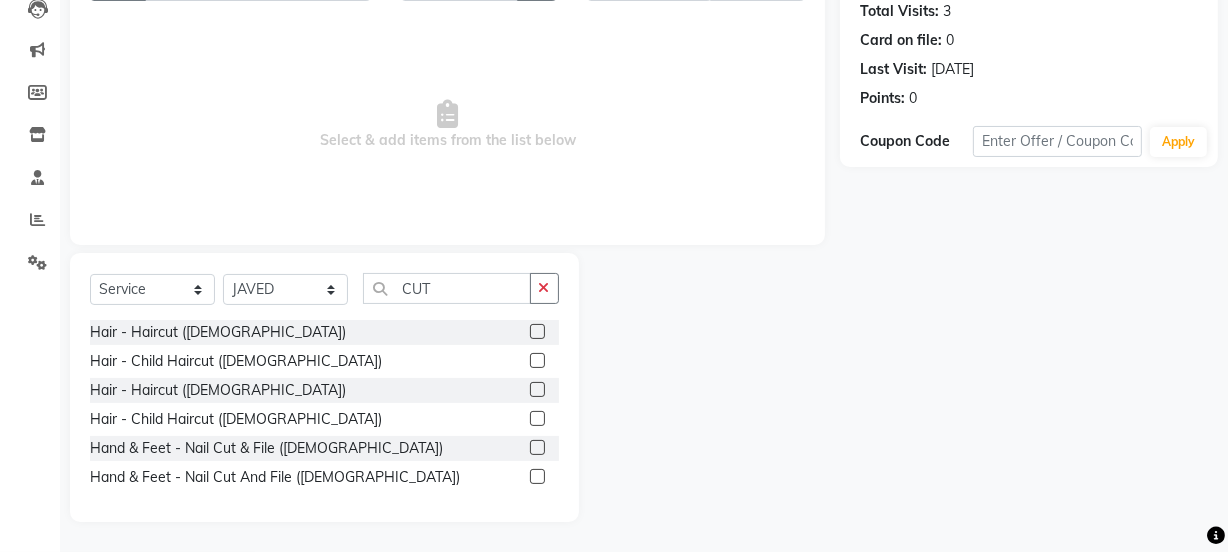 click 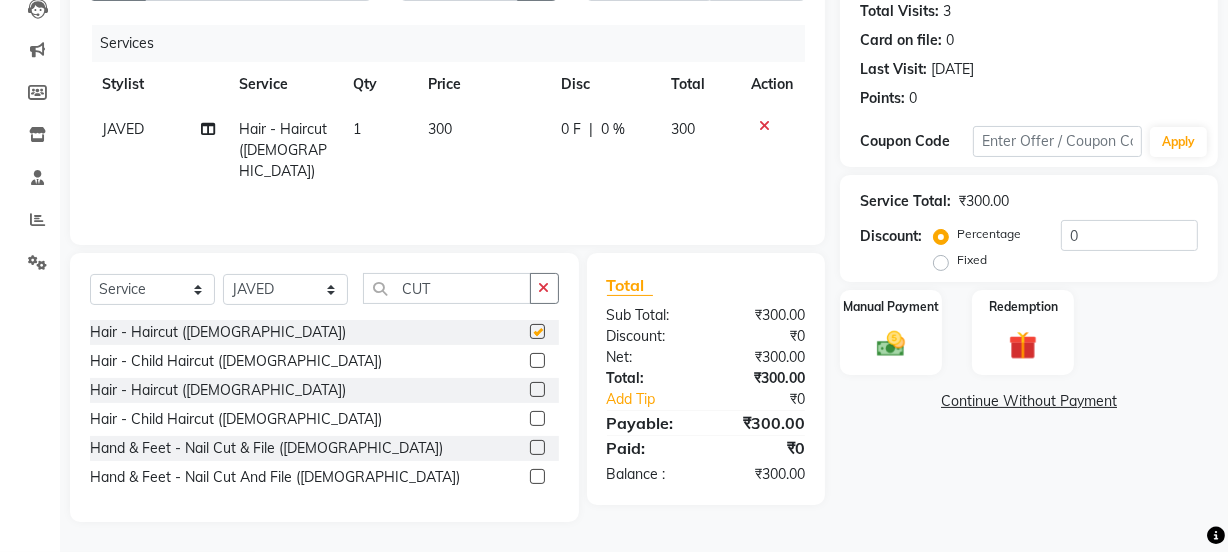 checkbox on "false" 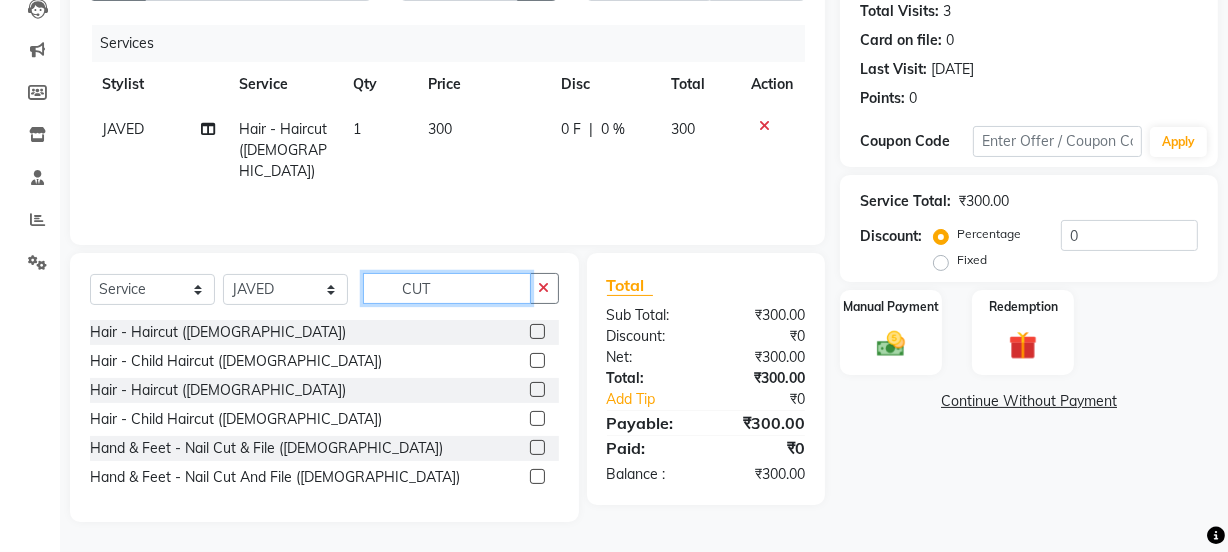 click on "CUT" 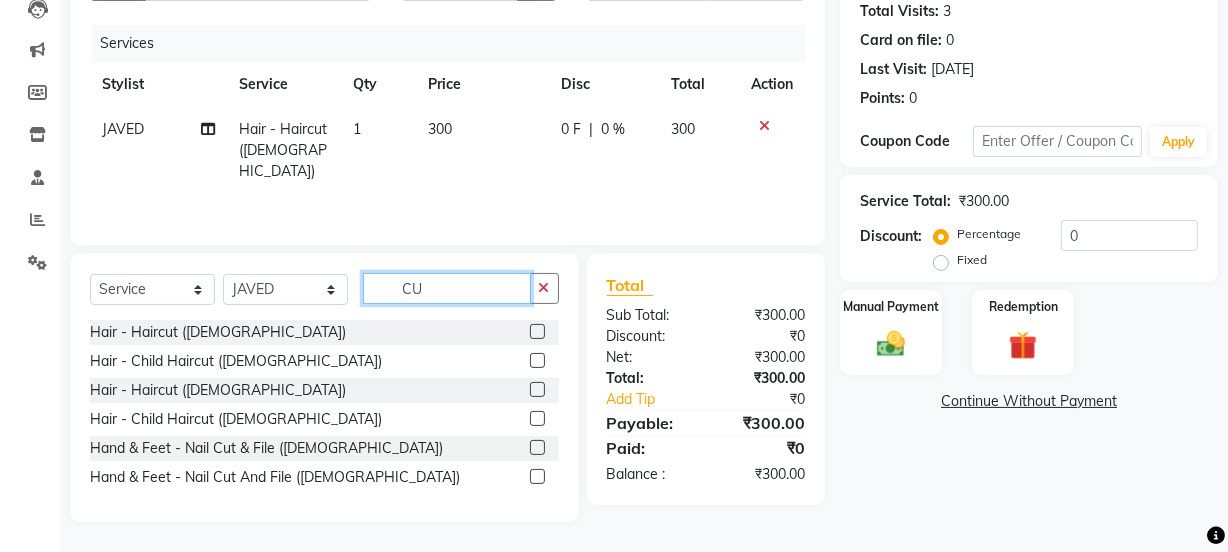 type on "C" 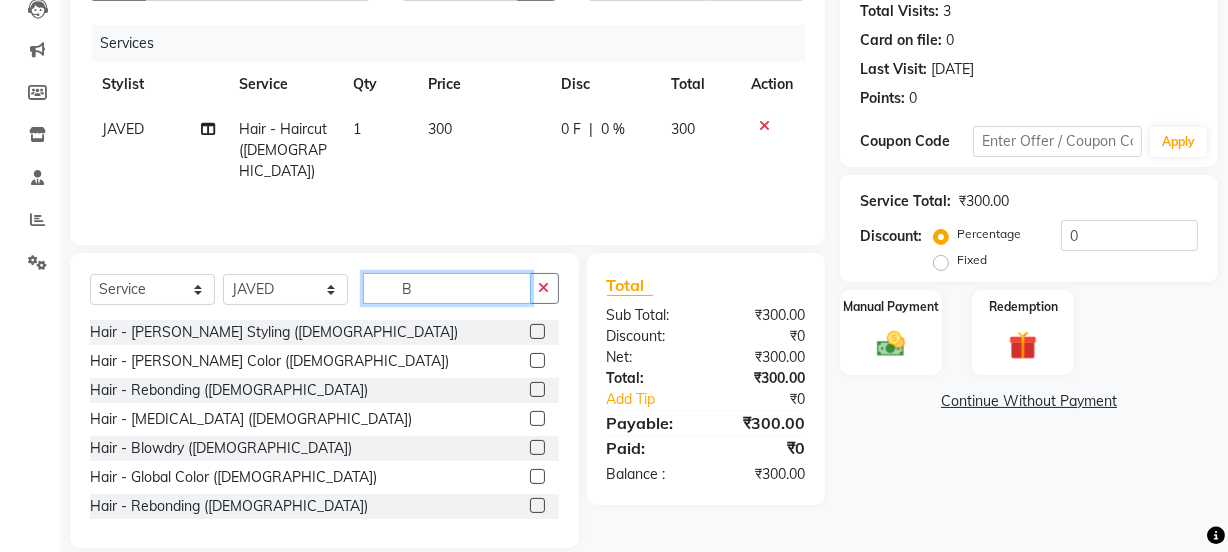 type on "B" 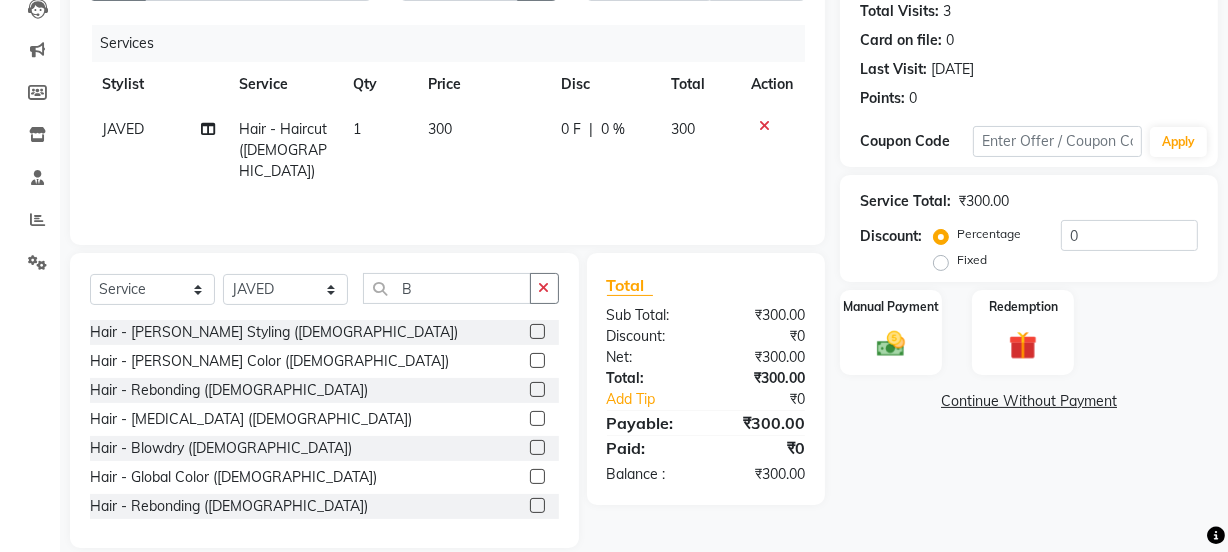 click 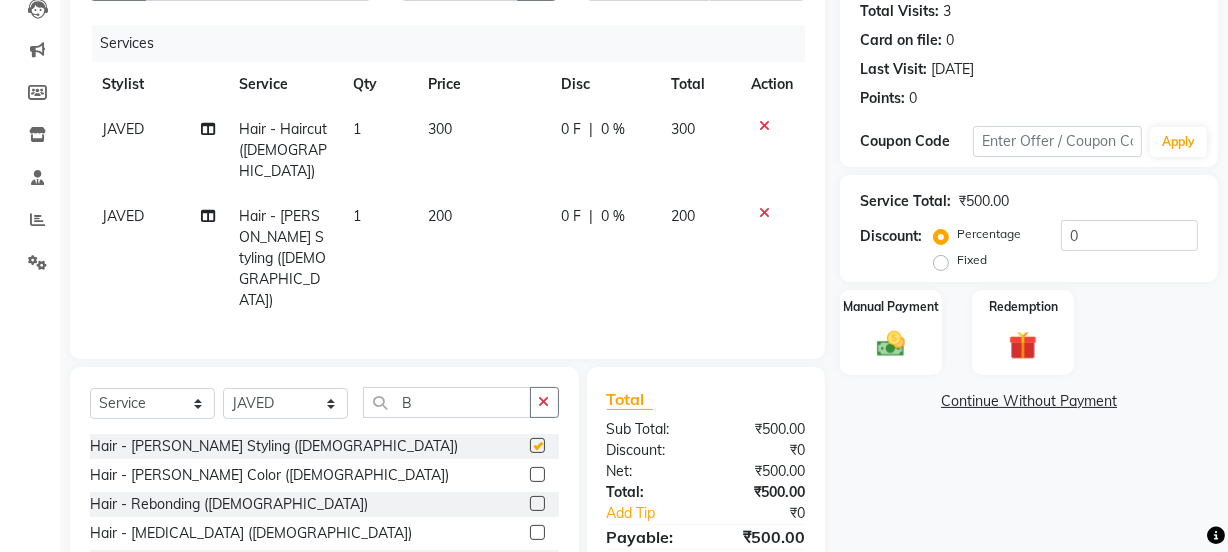 checkbox on "false" 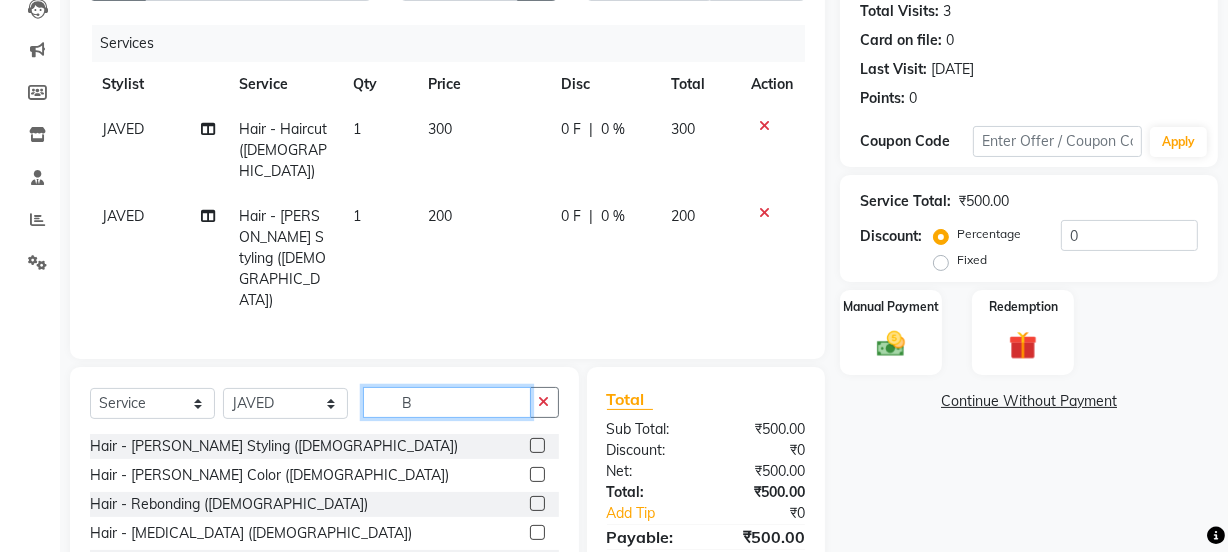 click on "B" 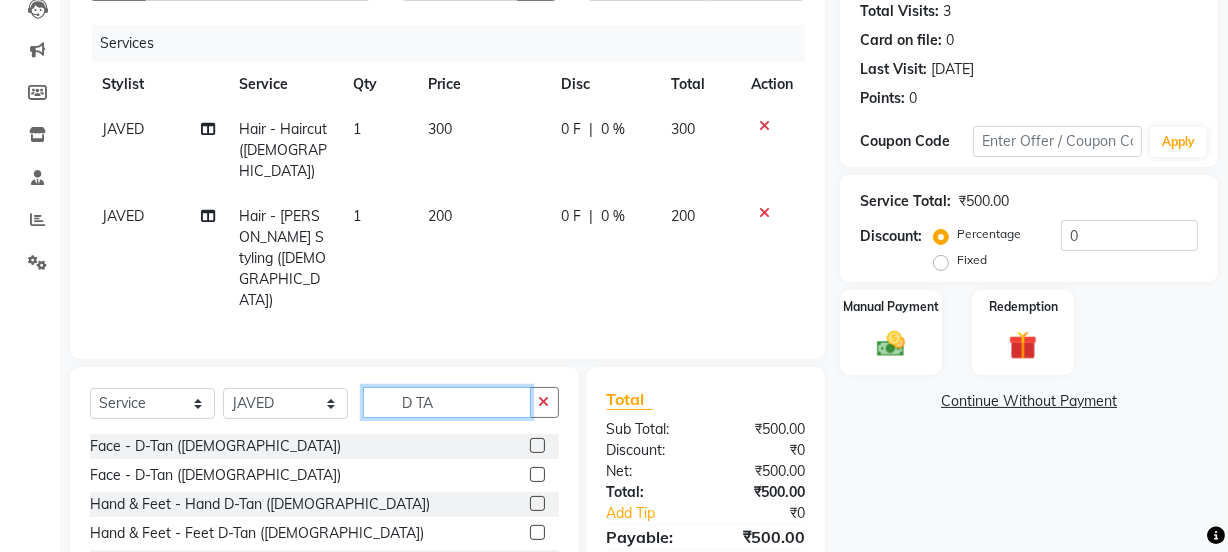 type on "D TA" 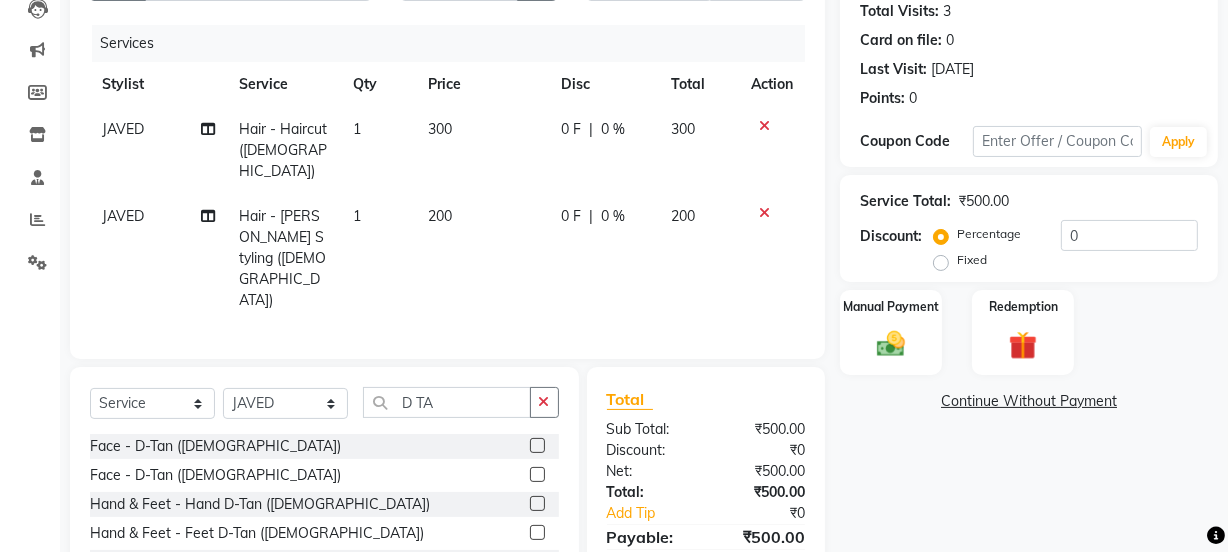 click 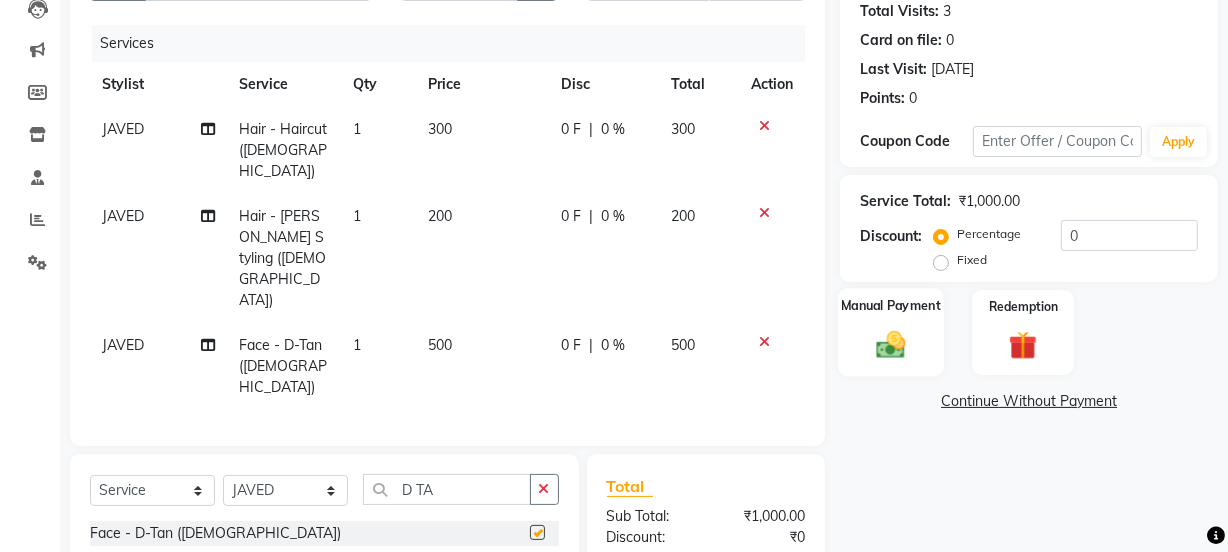 checkbox on "false" 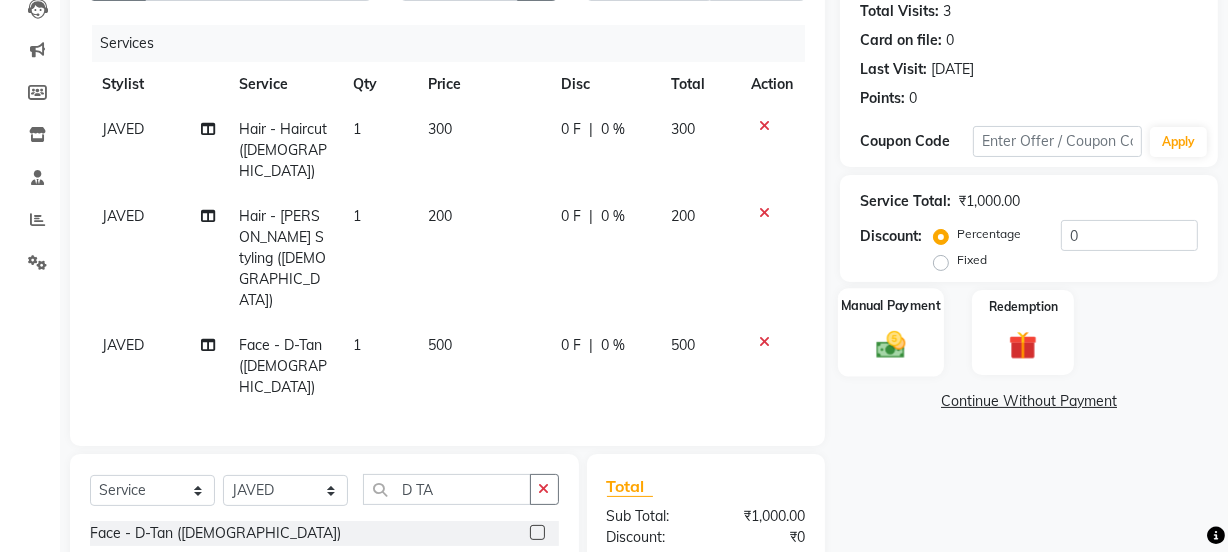 click 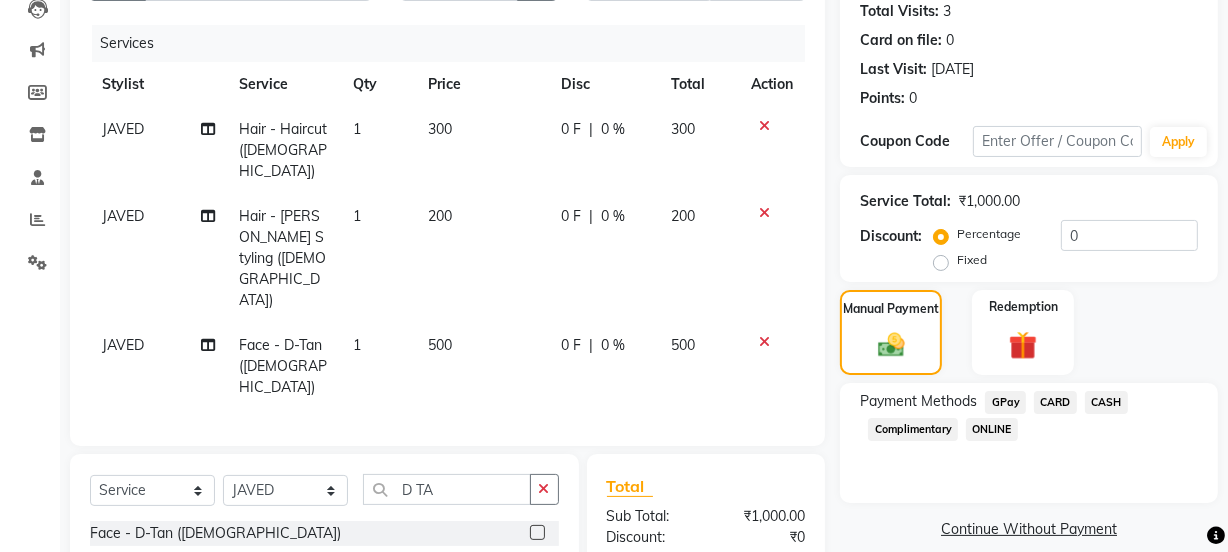 click on "ONLINE" 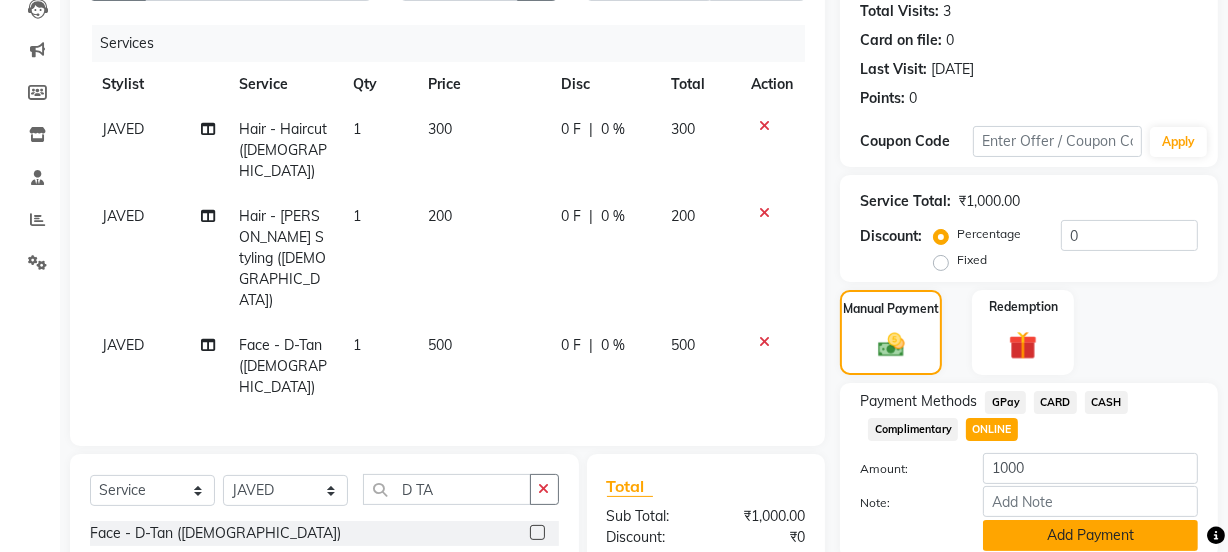 click on "Add Payment" 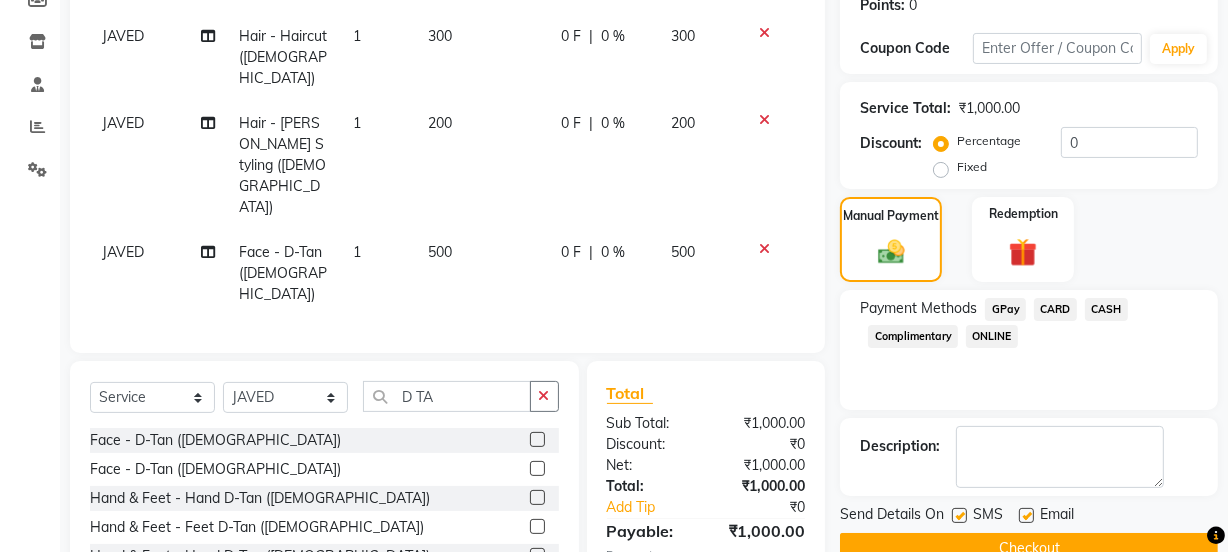 scroll, scrollTop: 359, scrollLeft: 0, axis: vertical 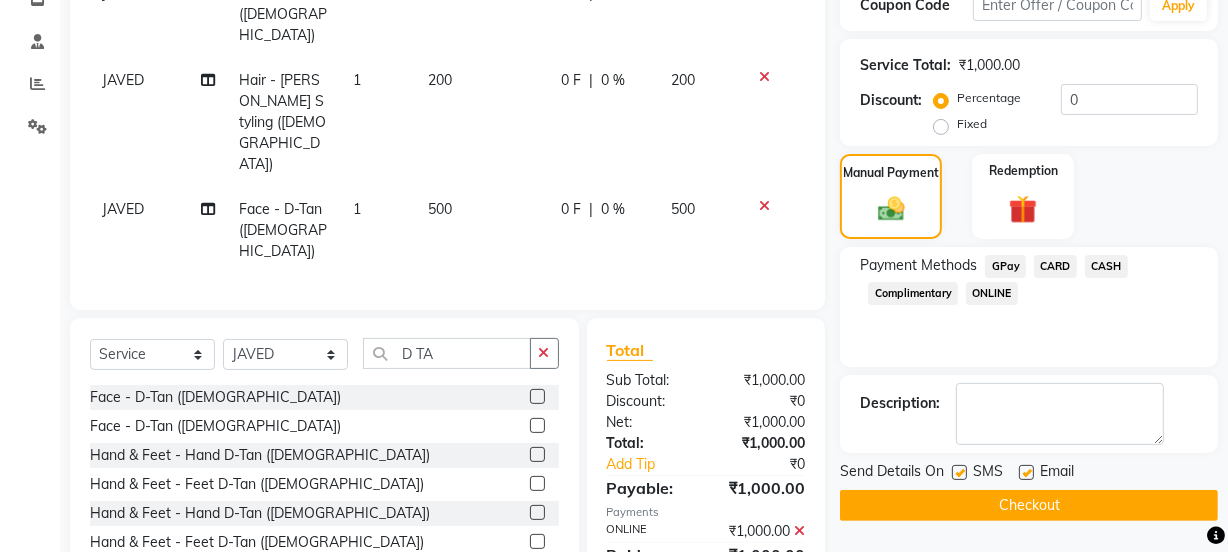 click on "Checkout" 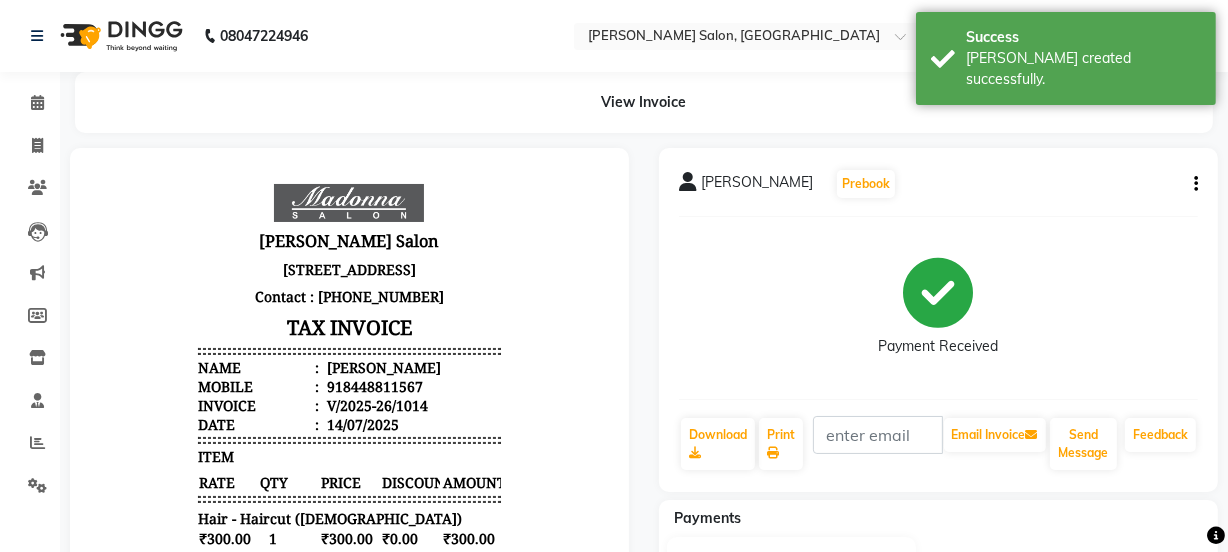 scroll, scrollTop: 0, scrollLeft: 0, axis: both 